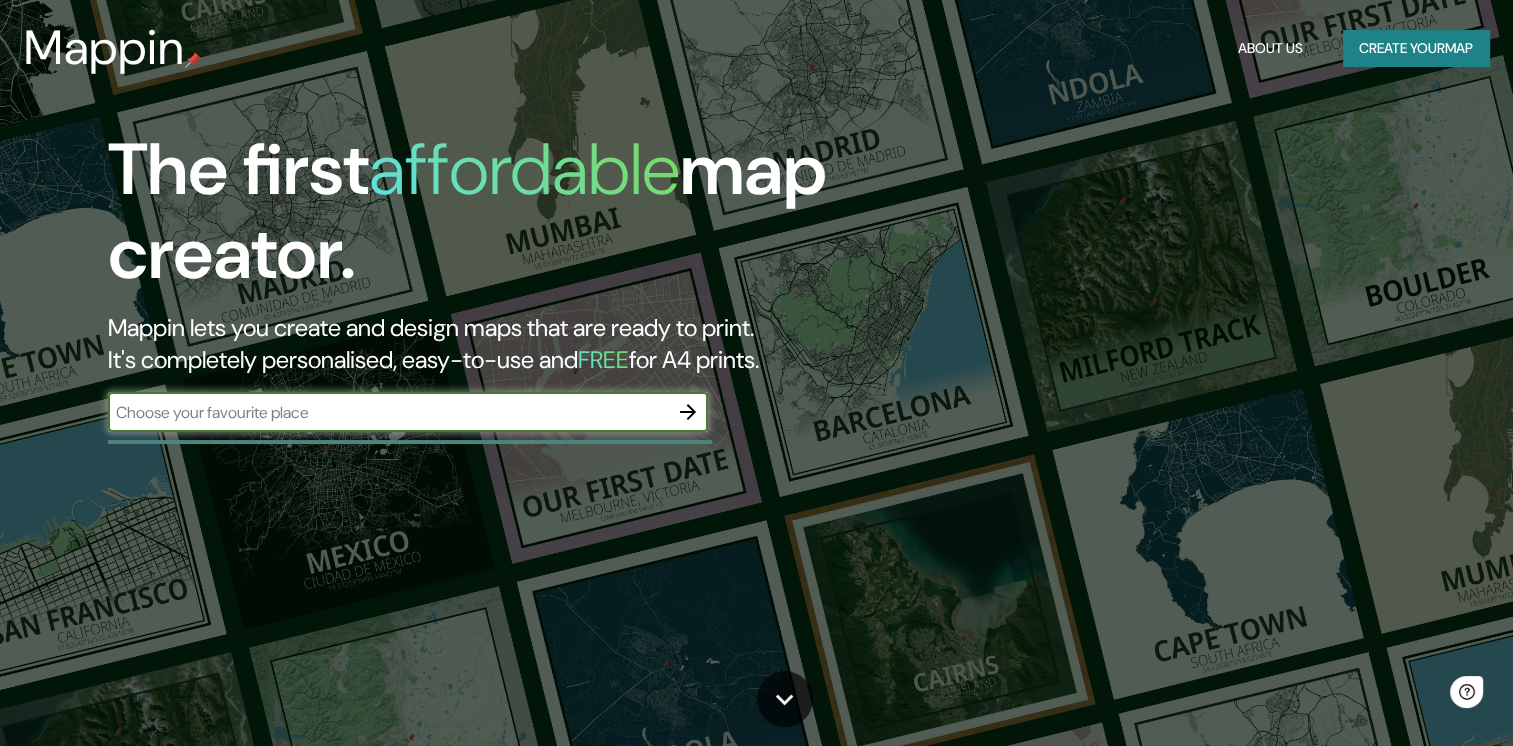 scroll, scrollTop: 0, scrollLeft: 0, axis: both 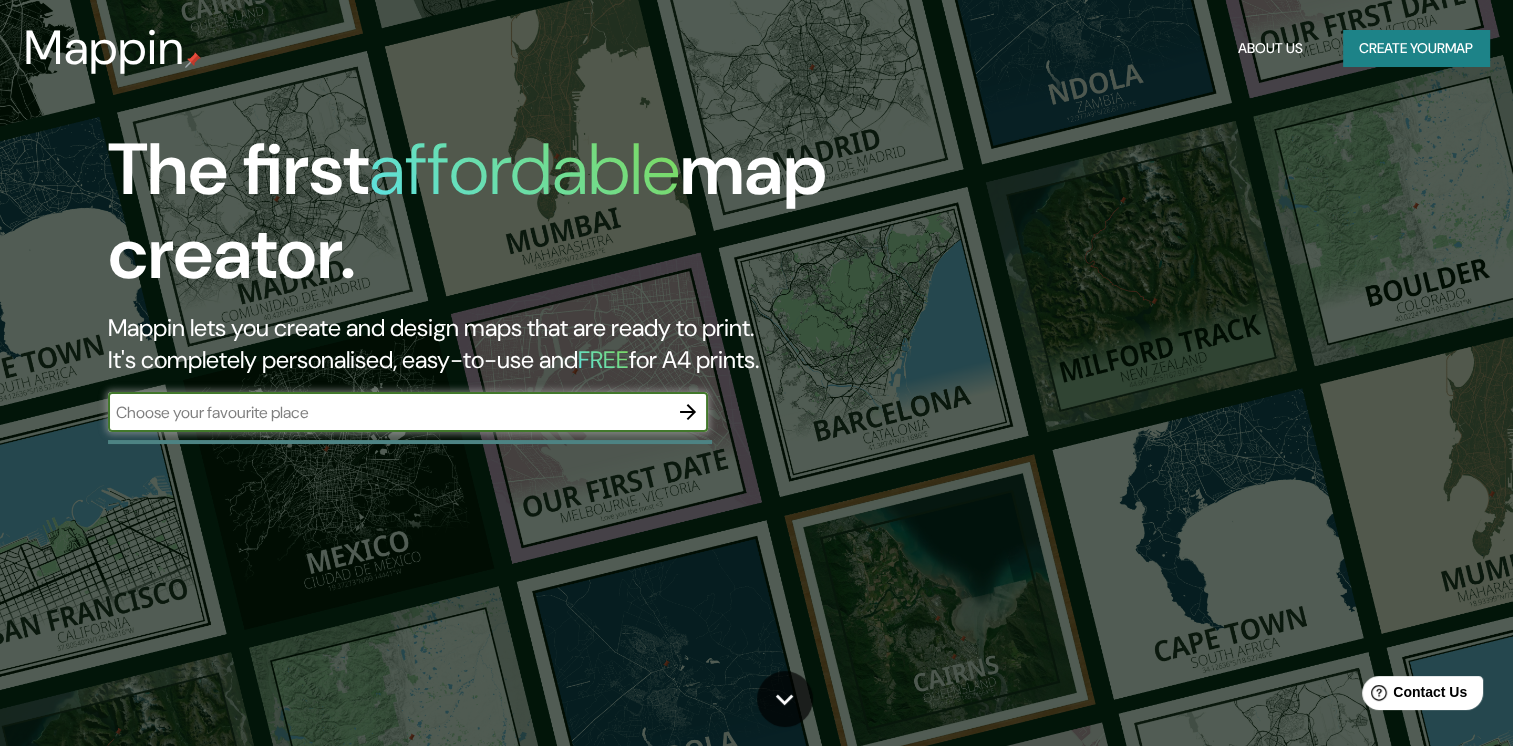 click on "About Us" at bounding box center (1270, 48) 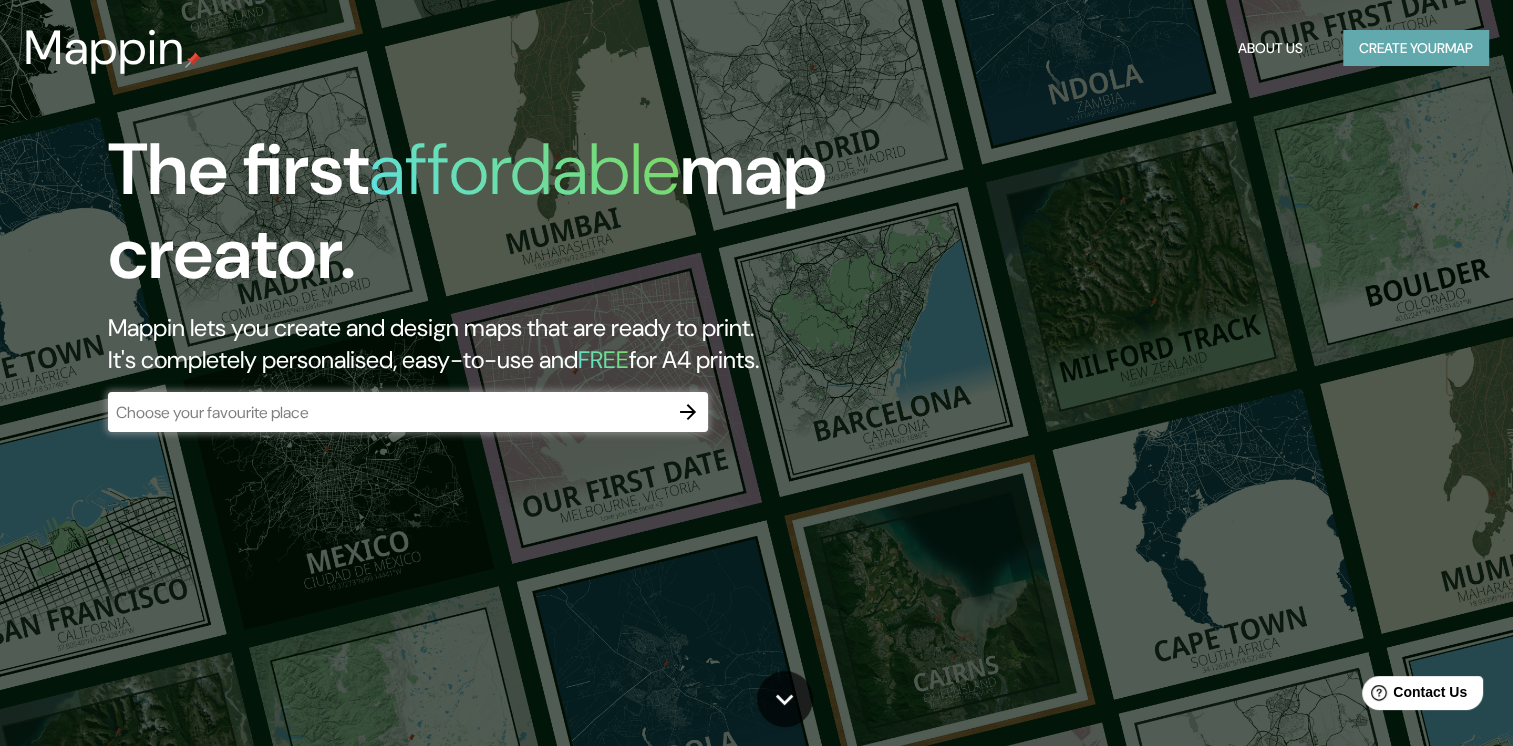 click on "Create your   map" at bounding box center [1416, 48] 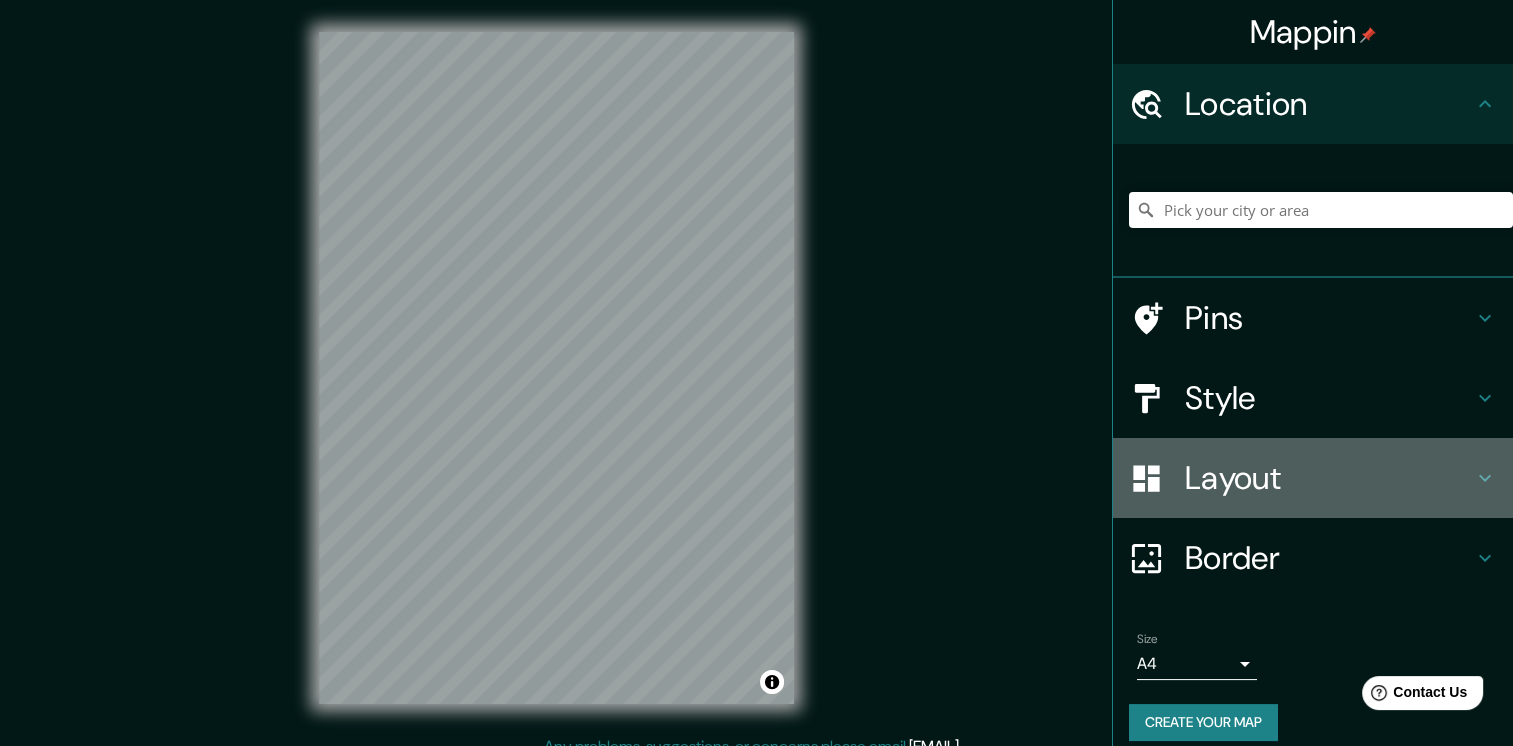 click on "Layout" at bounding box center [1329, 478] 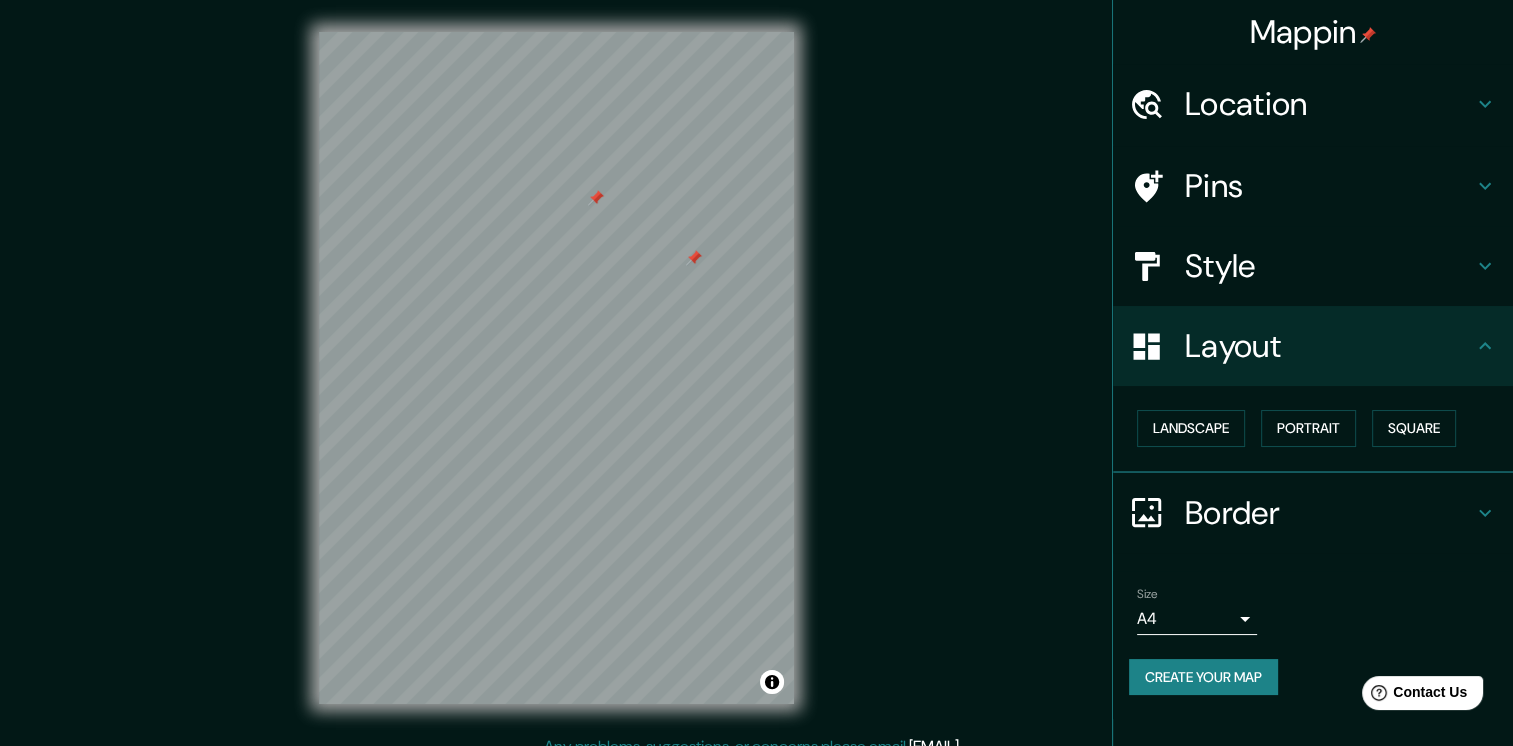 click 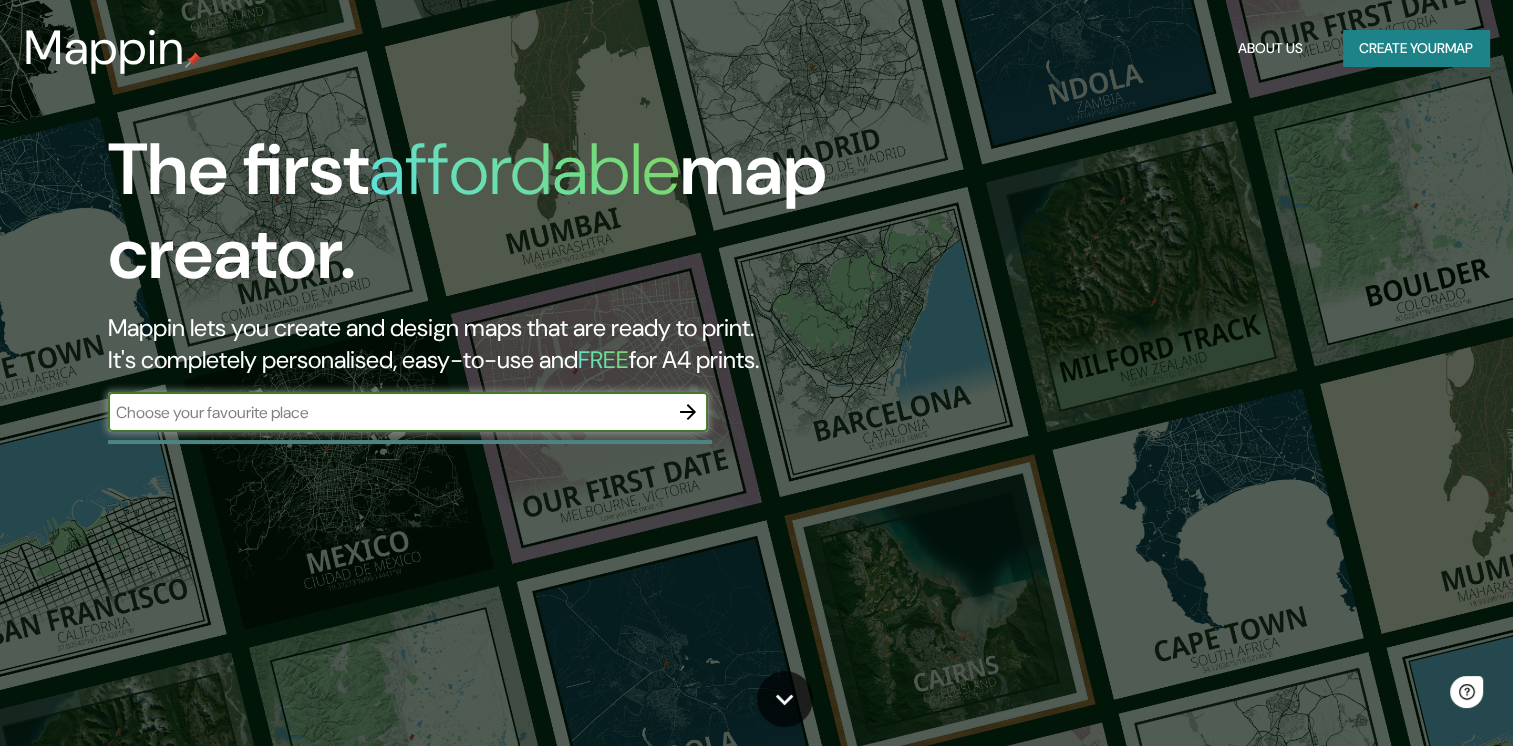 scroll, scrollTop: 0, scrollLeft: 0, axis: both 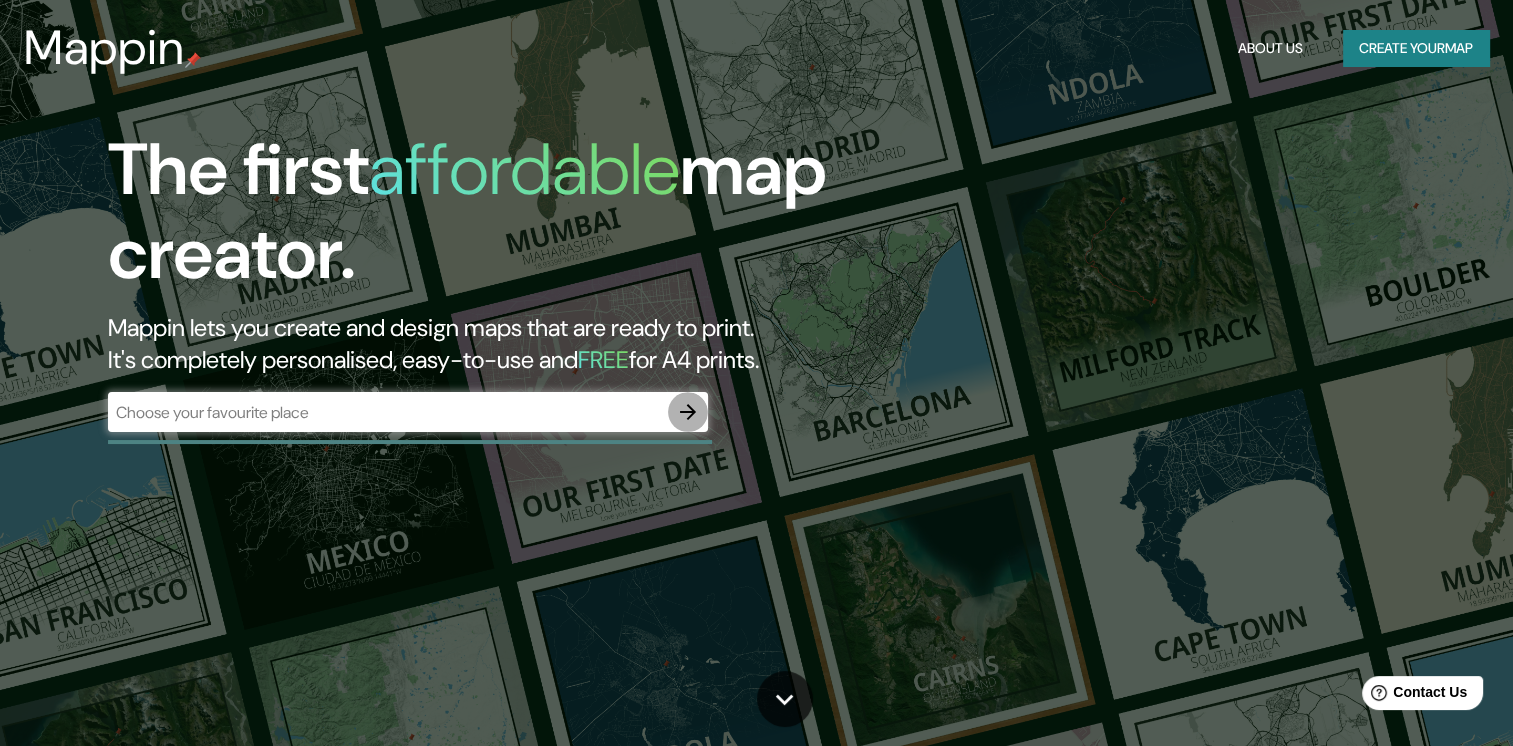 click 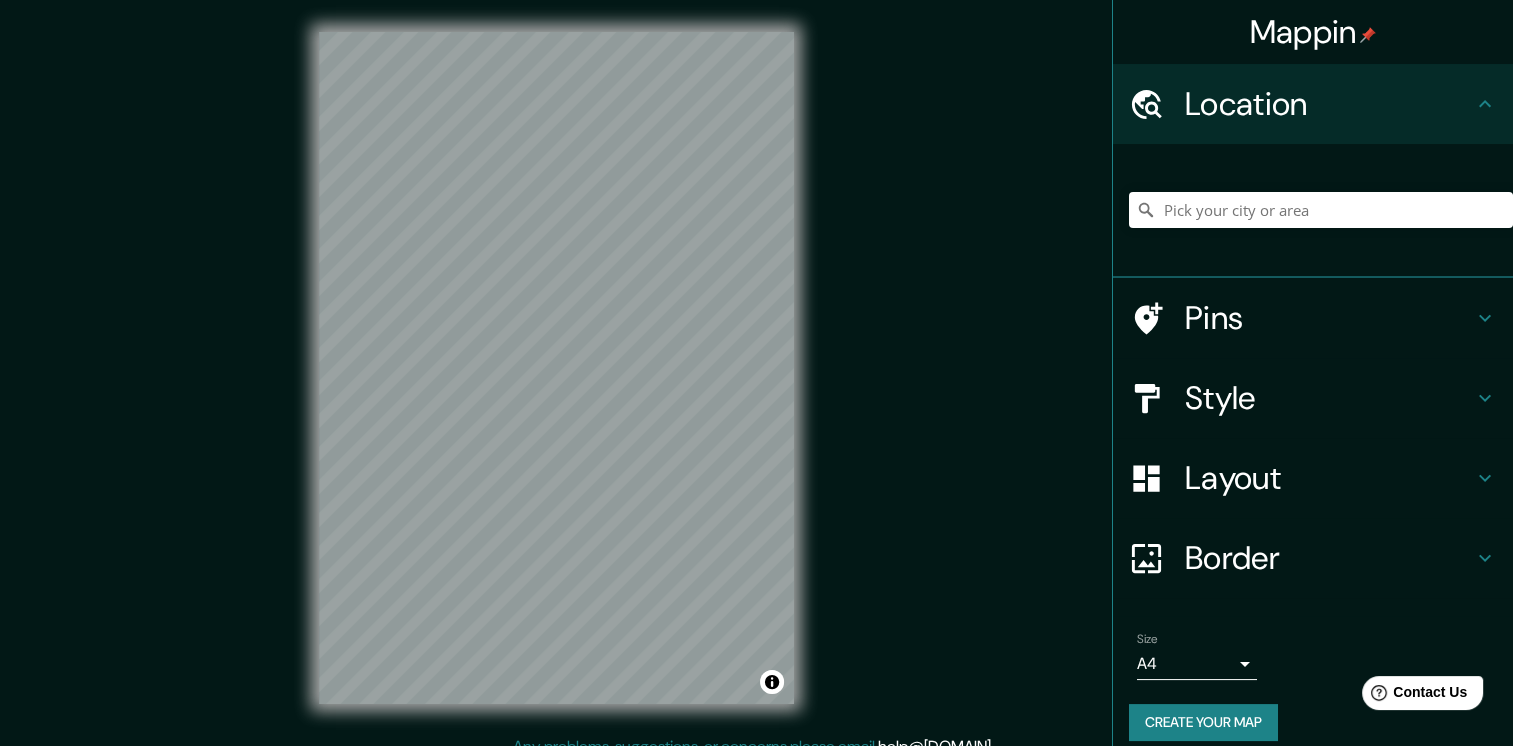 click on "Mappin Location Pins Style Layout Border Choose a border.  Hint : you can make layers of the frame opaque to create some cool effects. None Simple Transparent Fancy Size A4 single Create your map © Mapbox   © OpenStreetMap   Improve this map Any problems, suggestions, or concerns please email    help@mappin.pro . . ." at bounding box center (756, 373) 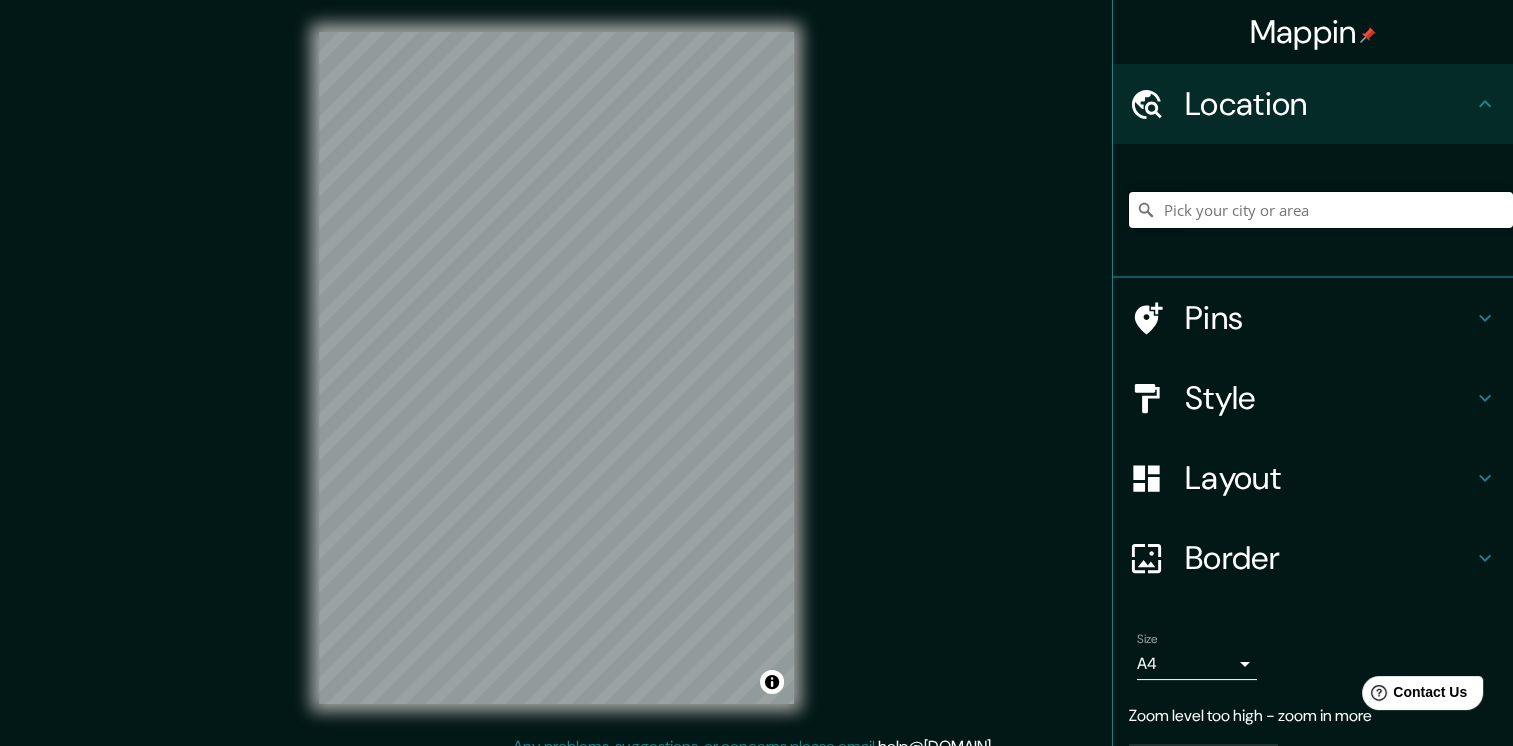 click at bounding box center (1321, 210) 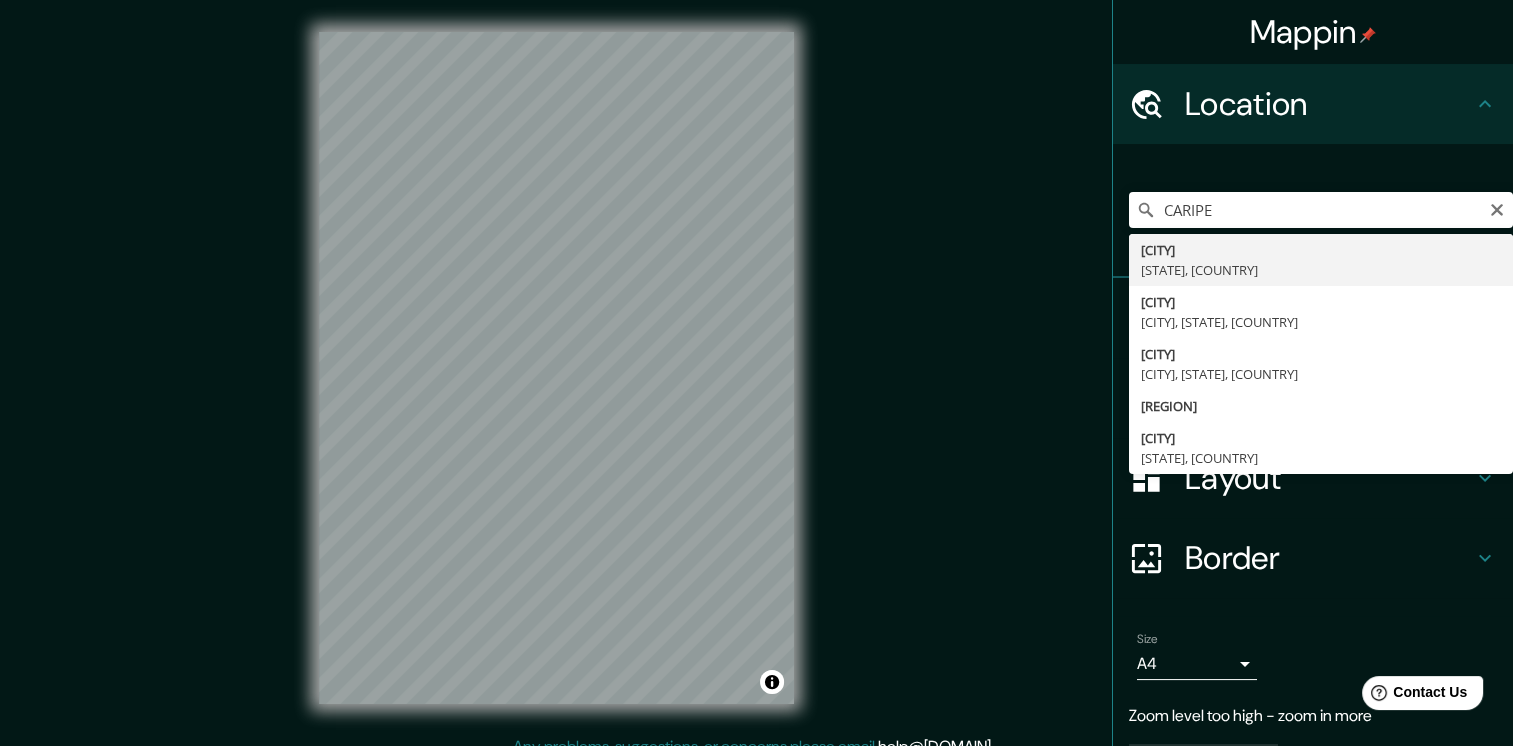 type on "Caripe, Monagas, Venezuela" 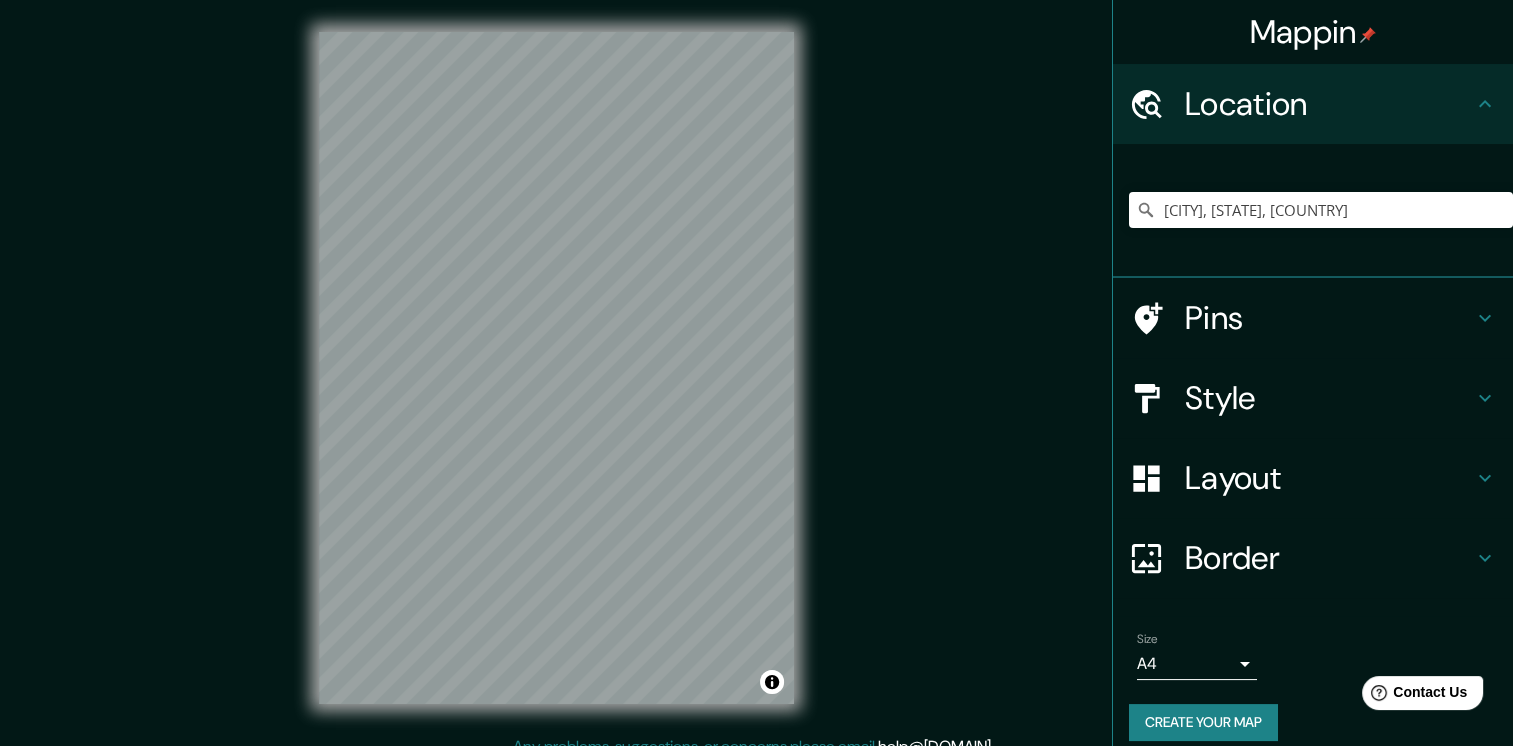 click on "Pins" at bounding box center [1329, 318] 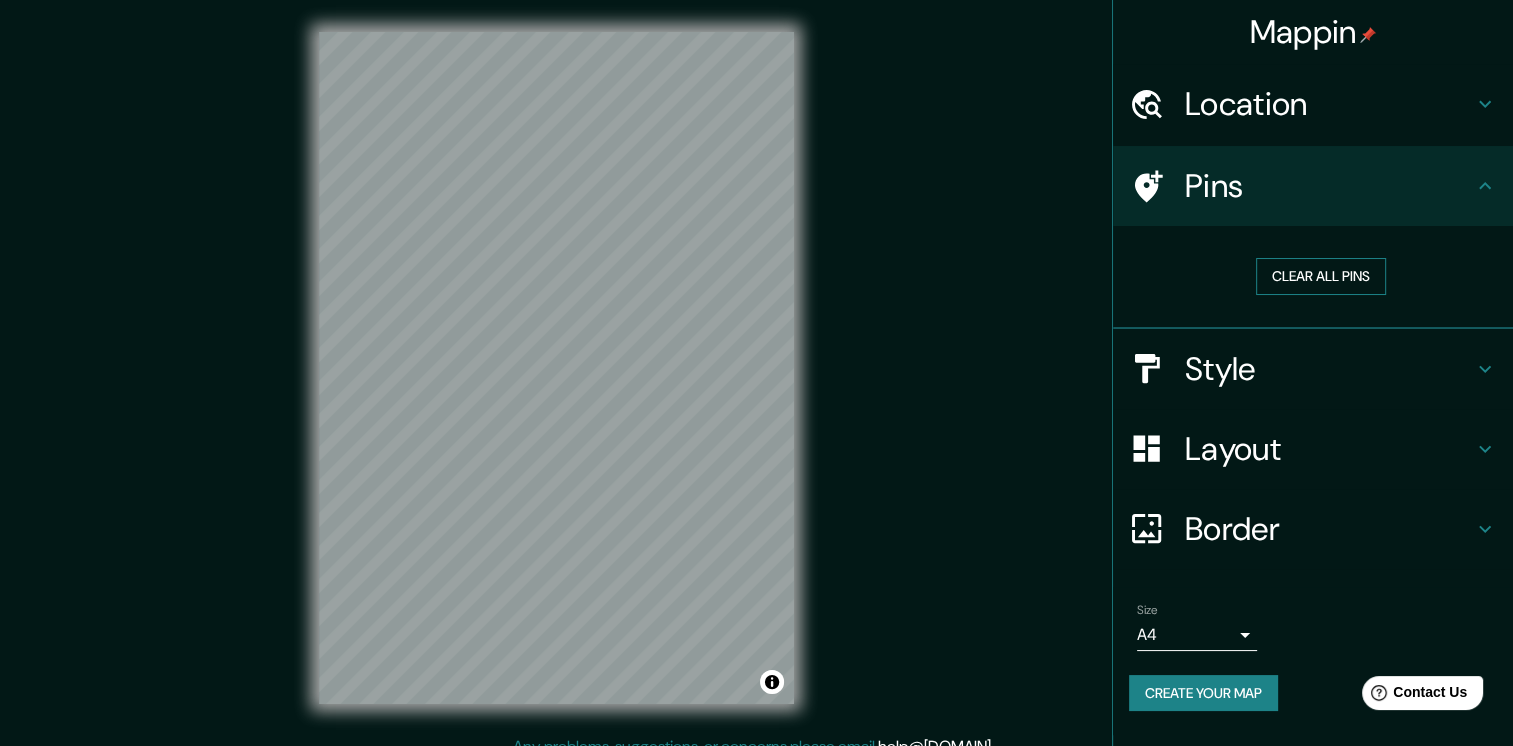 click on "Clear all pins" at bounding box center [1321, 276] 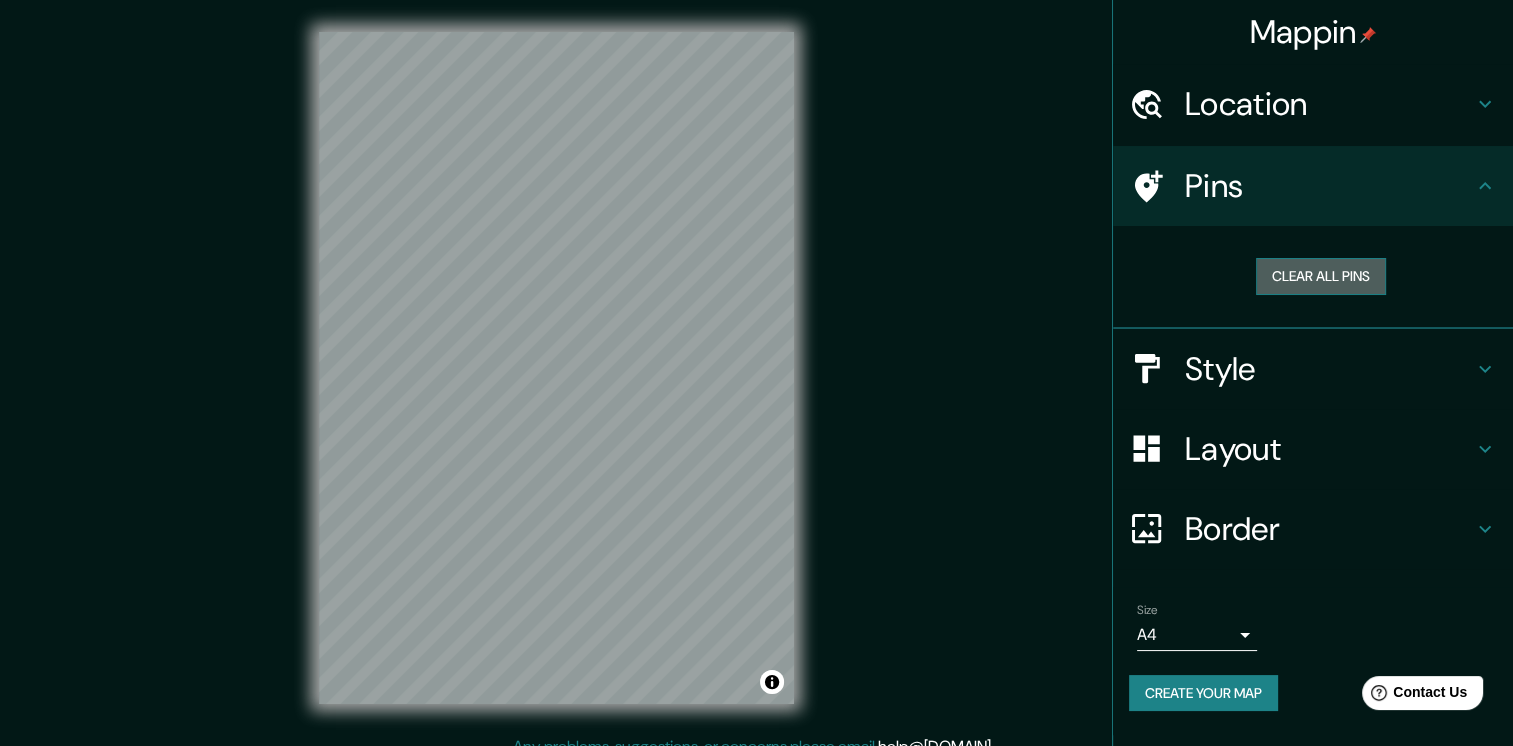 click on "Clear all pins" at bounding box center [1321, 276] 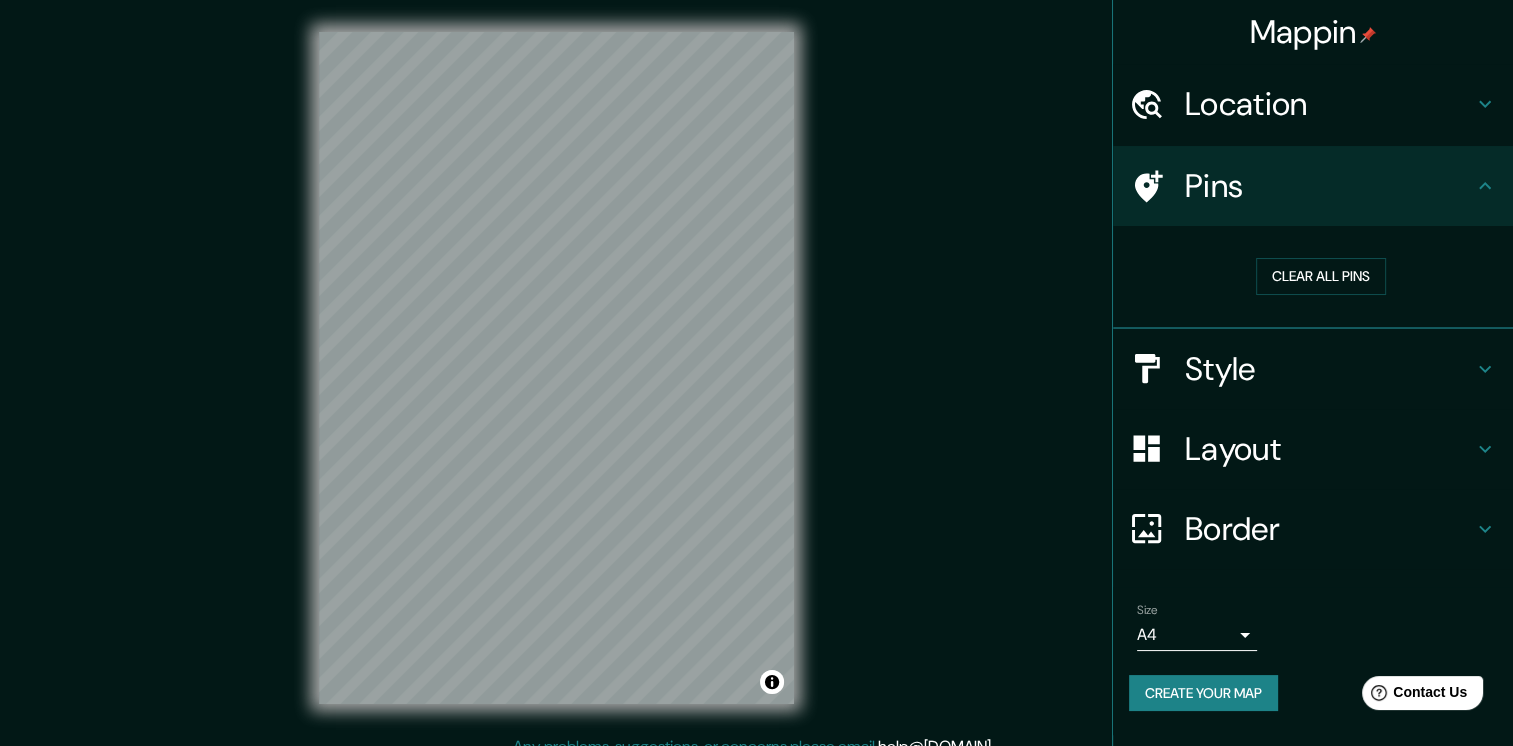 click on "Style" at bounding box center (1329, 369) 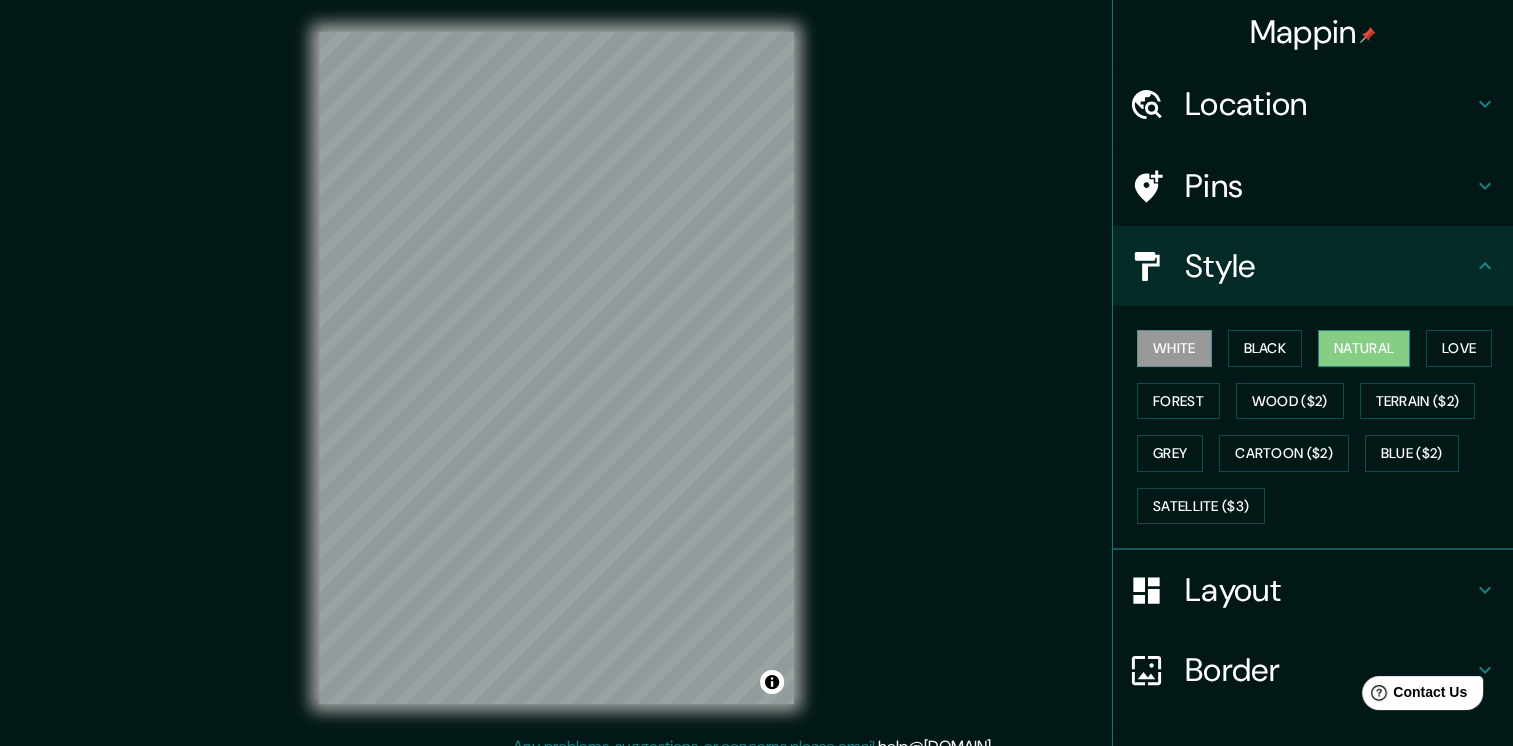 click on "Natural" at bounding box center [1364, 348] 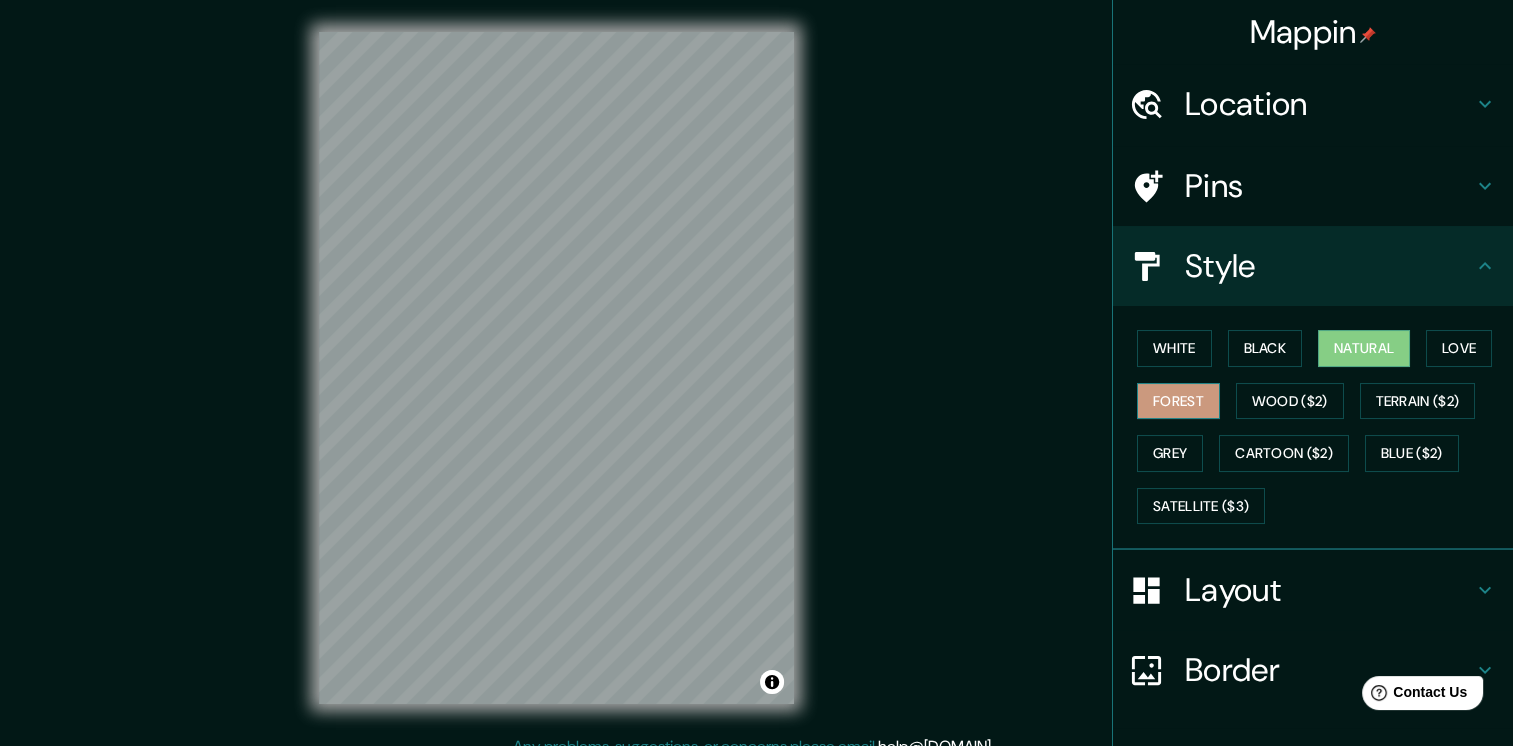 click on "Forest" at bounding box center (1178, 401) 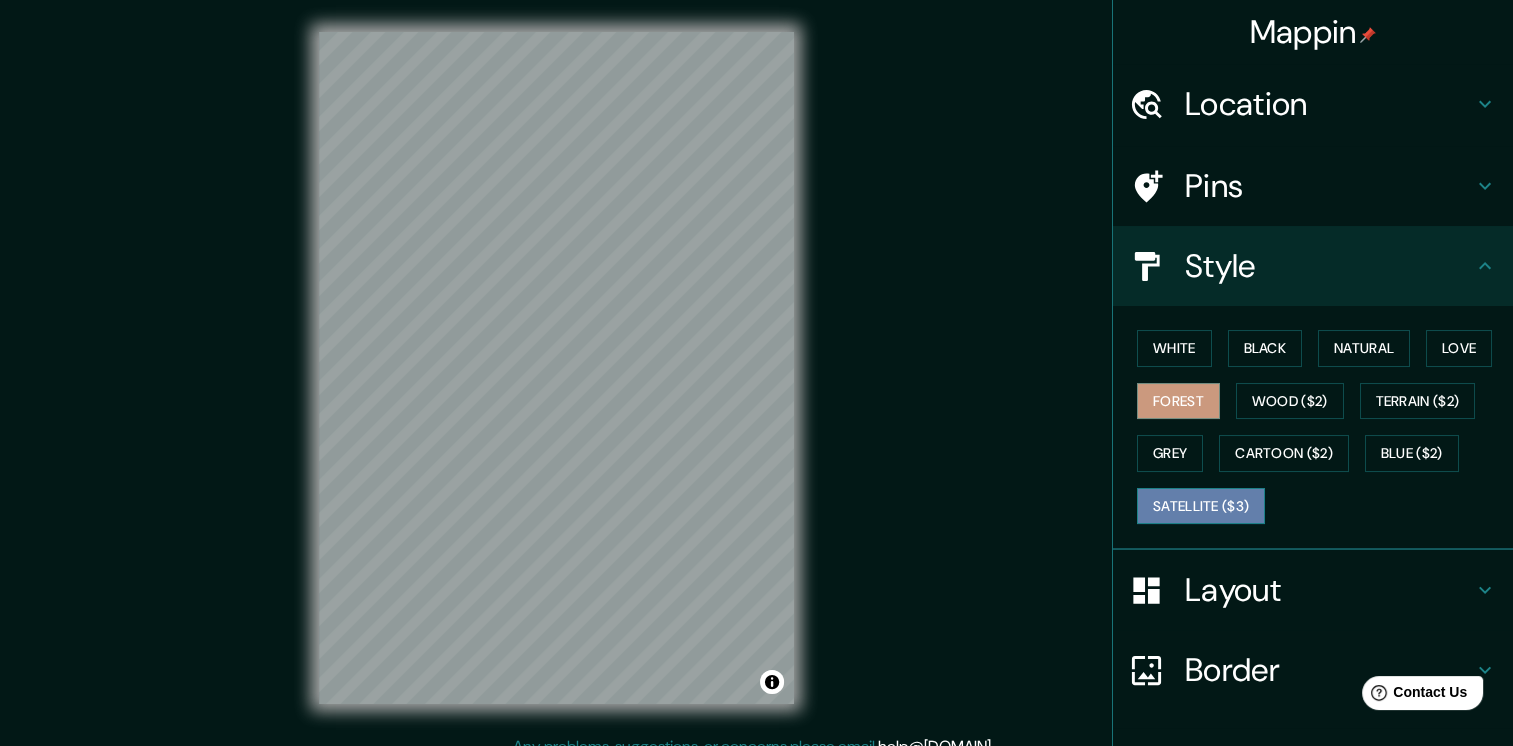 click on "Satellite ($3)" at bounding box center (1201, 506) 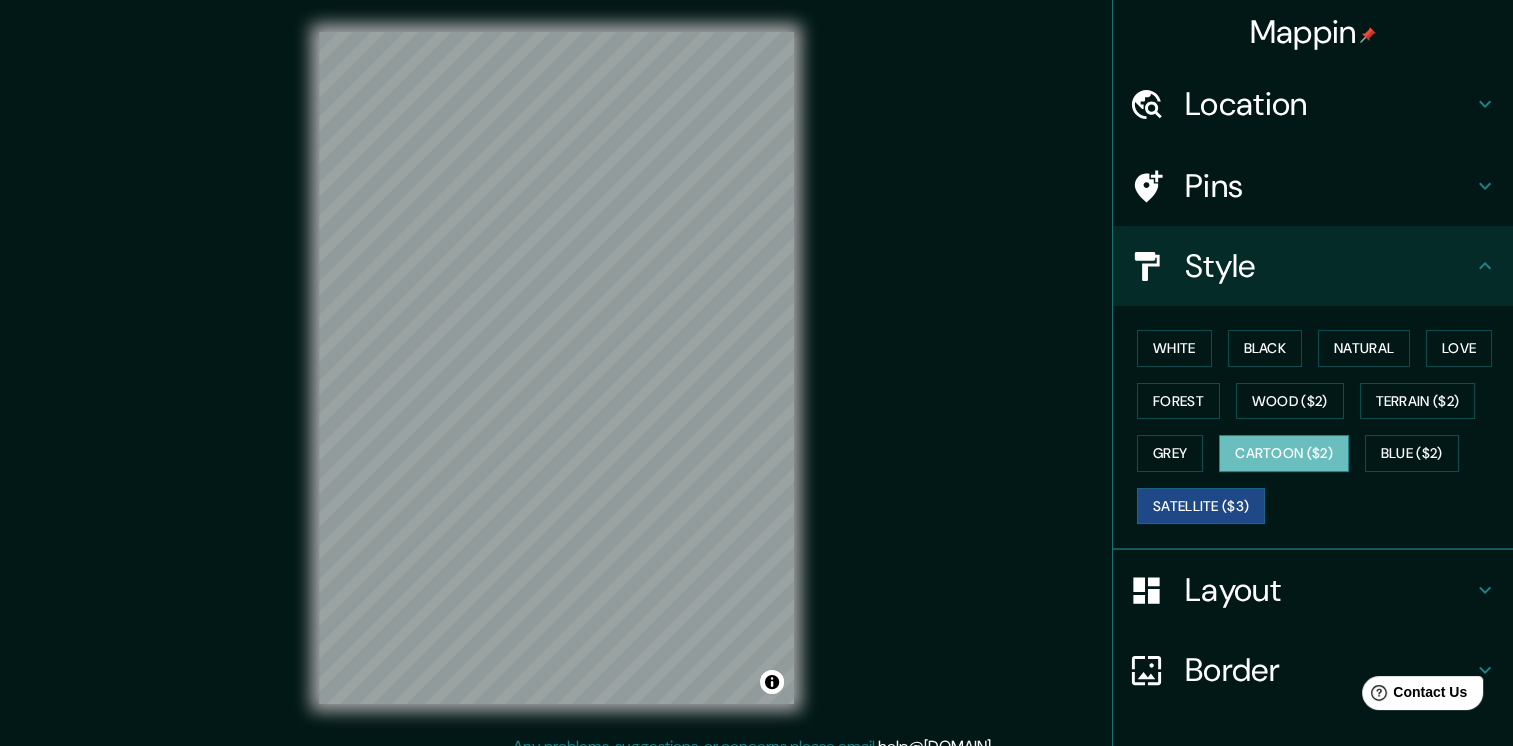 click on "Cartoon ($2)" at bounding box center (1284, 453) 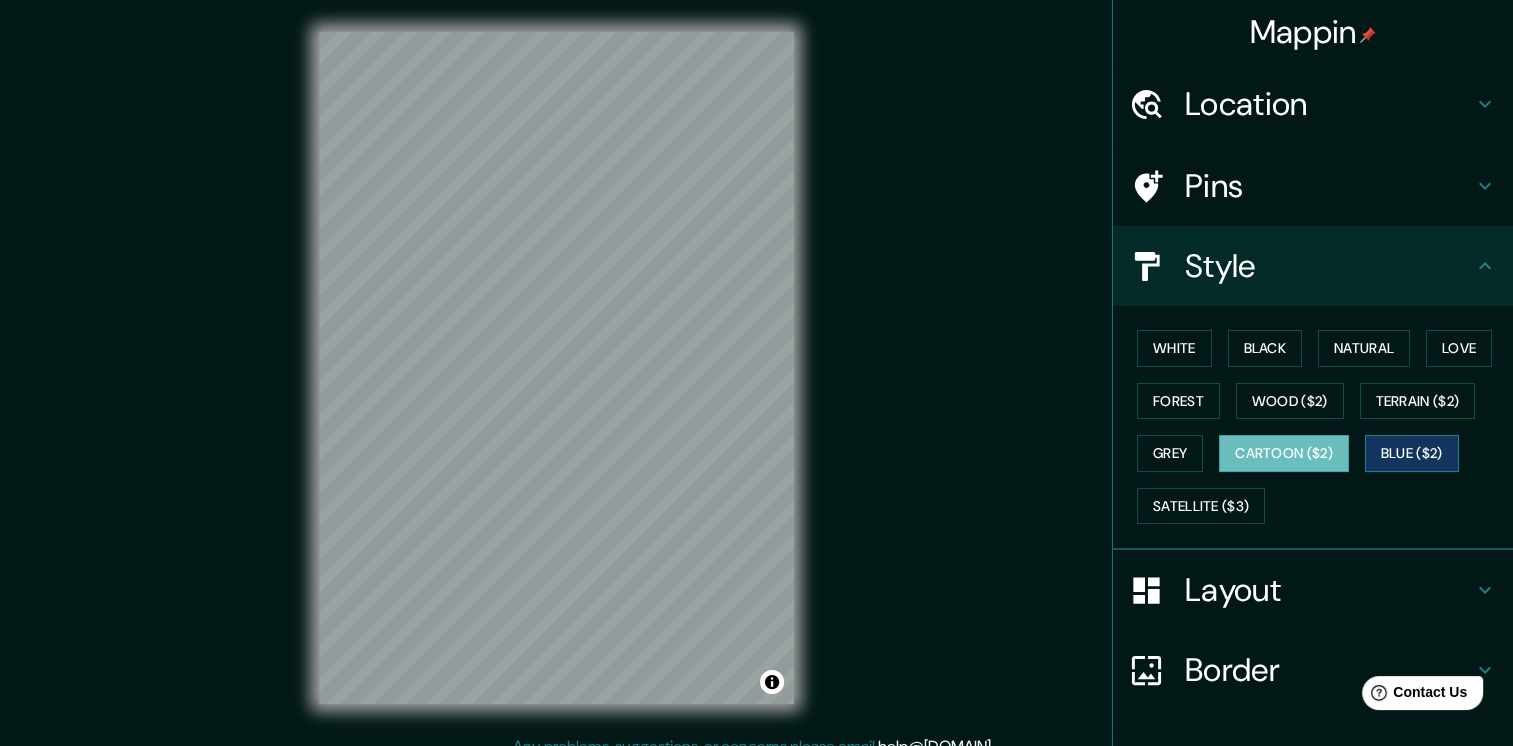 click on "Blue ($2)" at bounding box center [1412, 453] 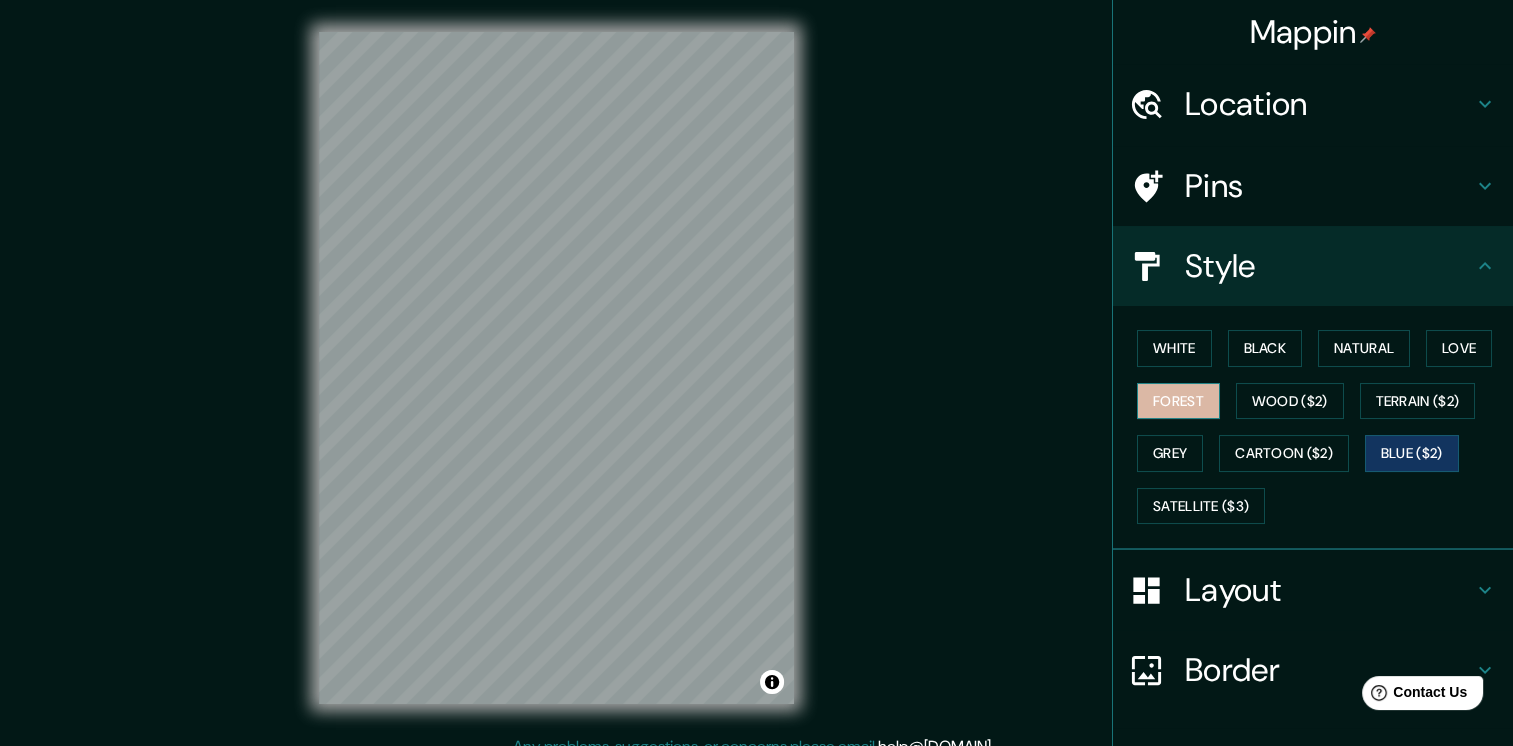click on "Forest" at bounding box center (1178, 401) 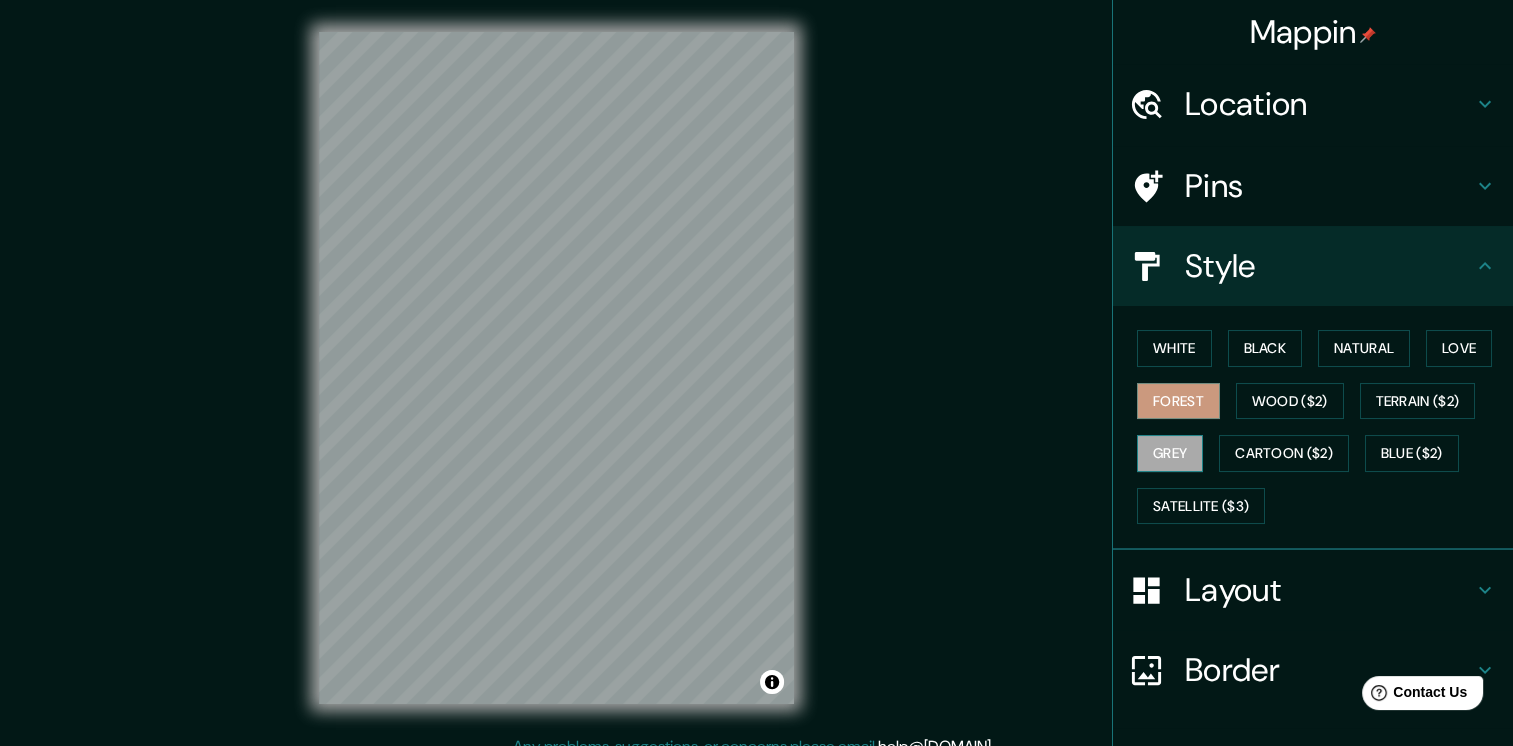 click on "Grey" at bounding box center [1170, 453] 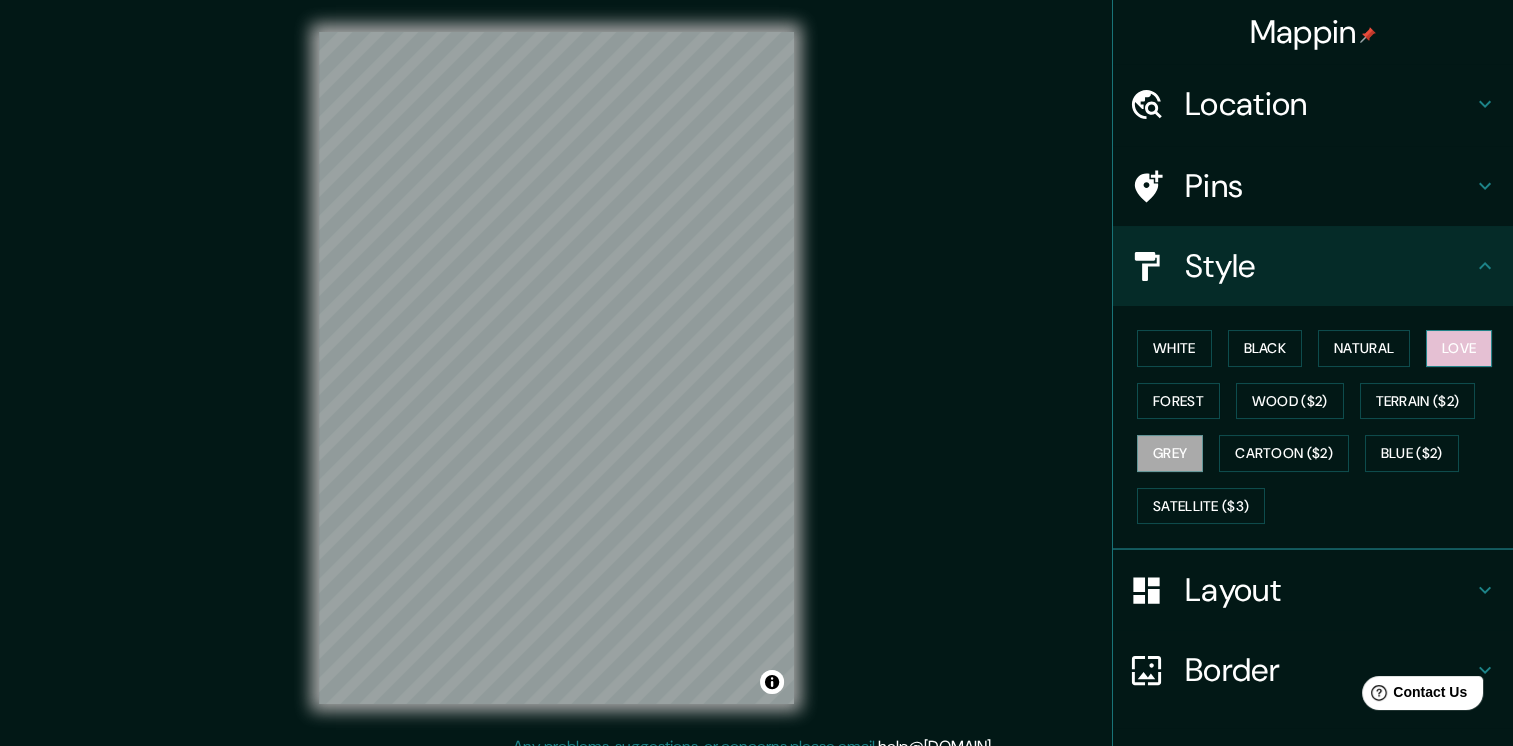 click on "Love" at bounding box center [1459, 348] 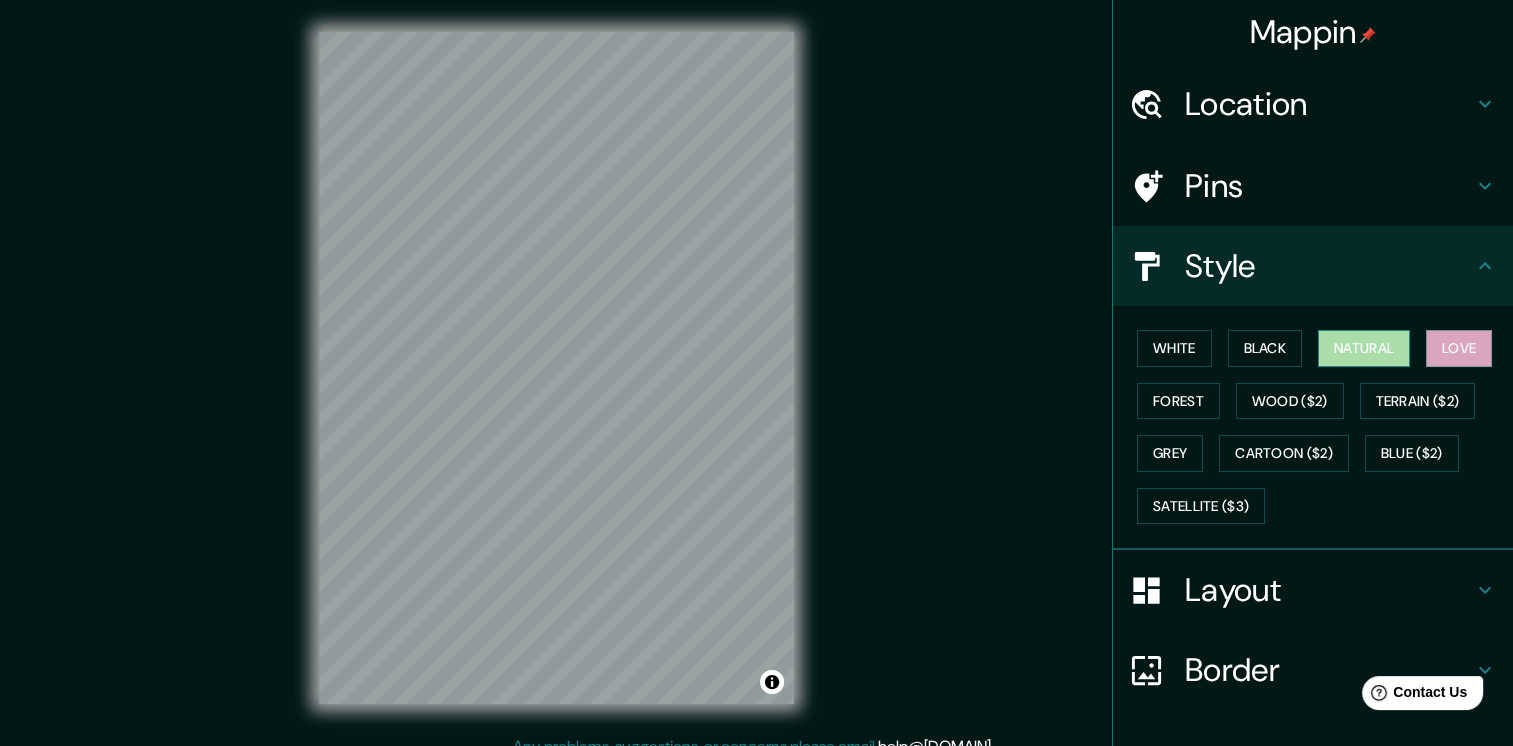 click on "Natural" at bounding box center [1364, 348] 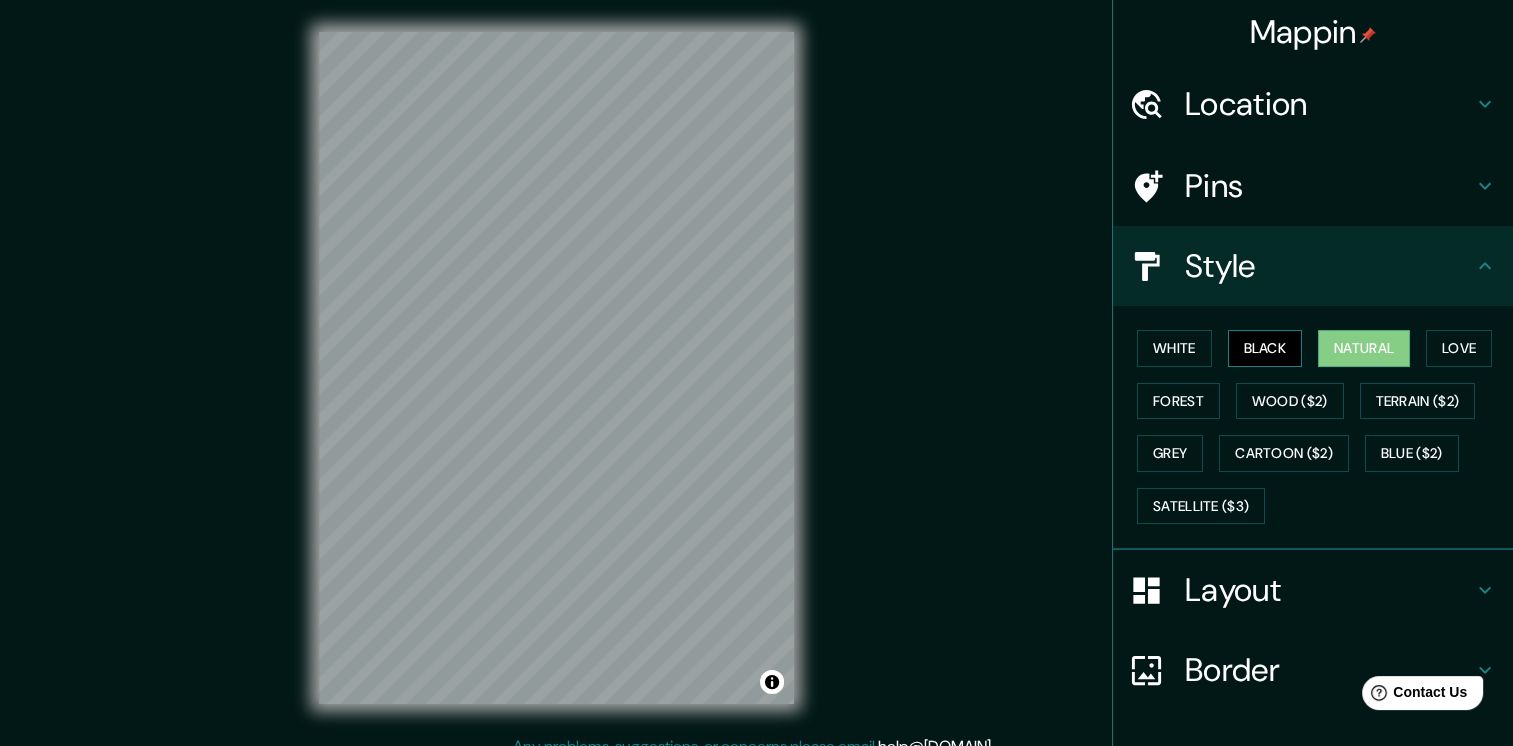 click on "Black" at bounding box center [1265, 348] 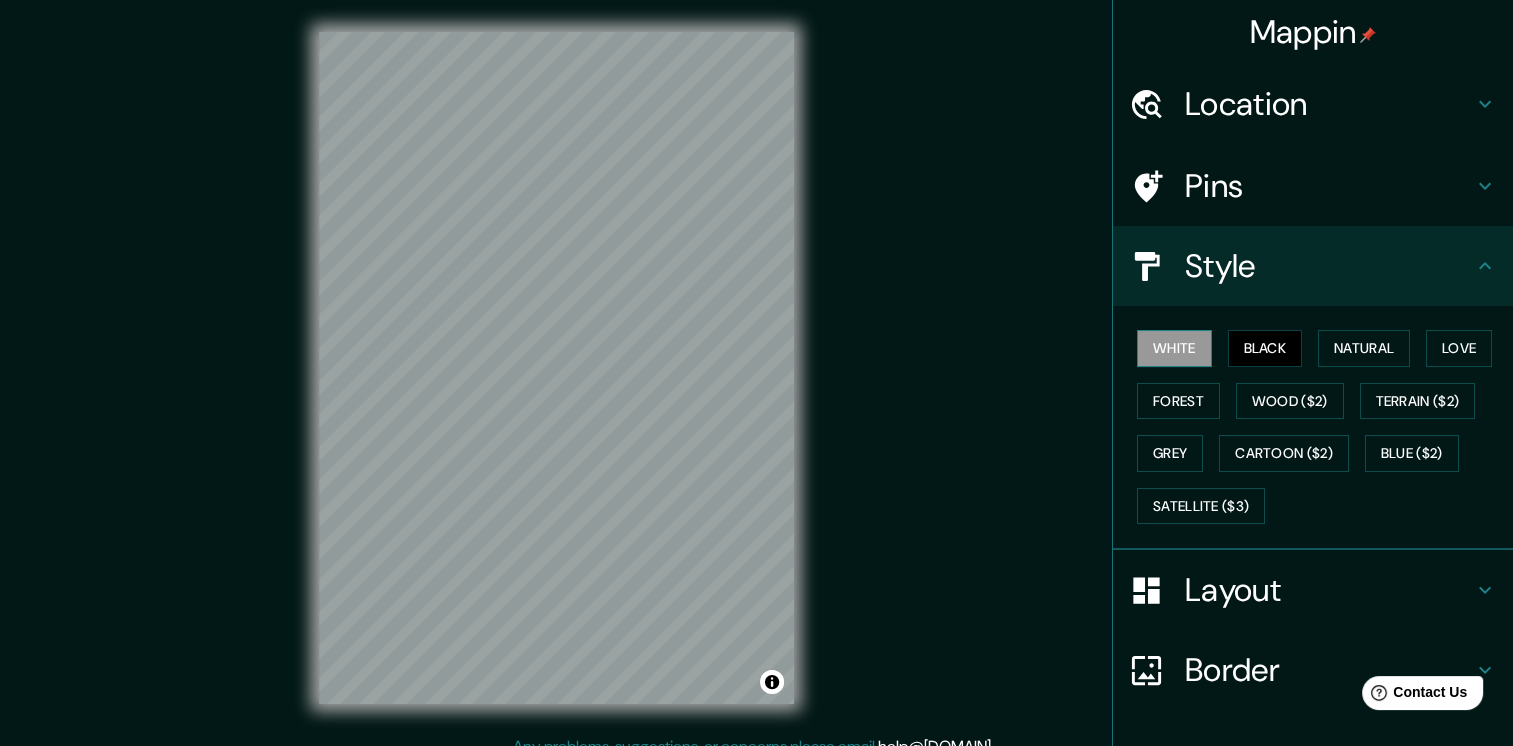 click on "White" at bounding box center [1174, 348] 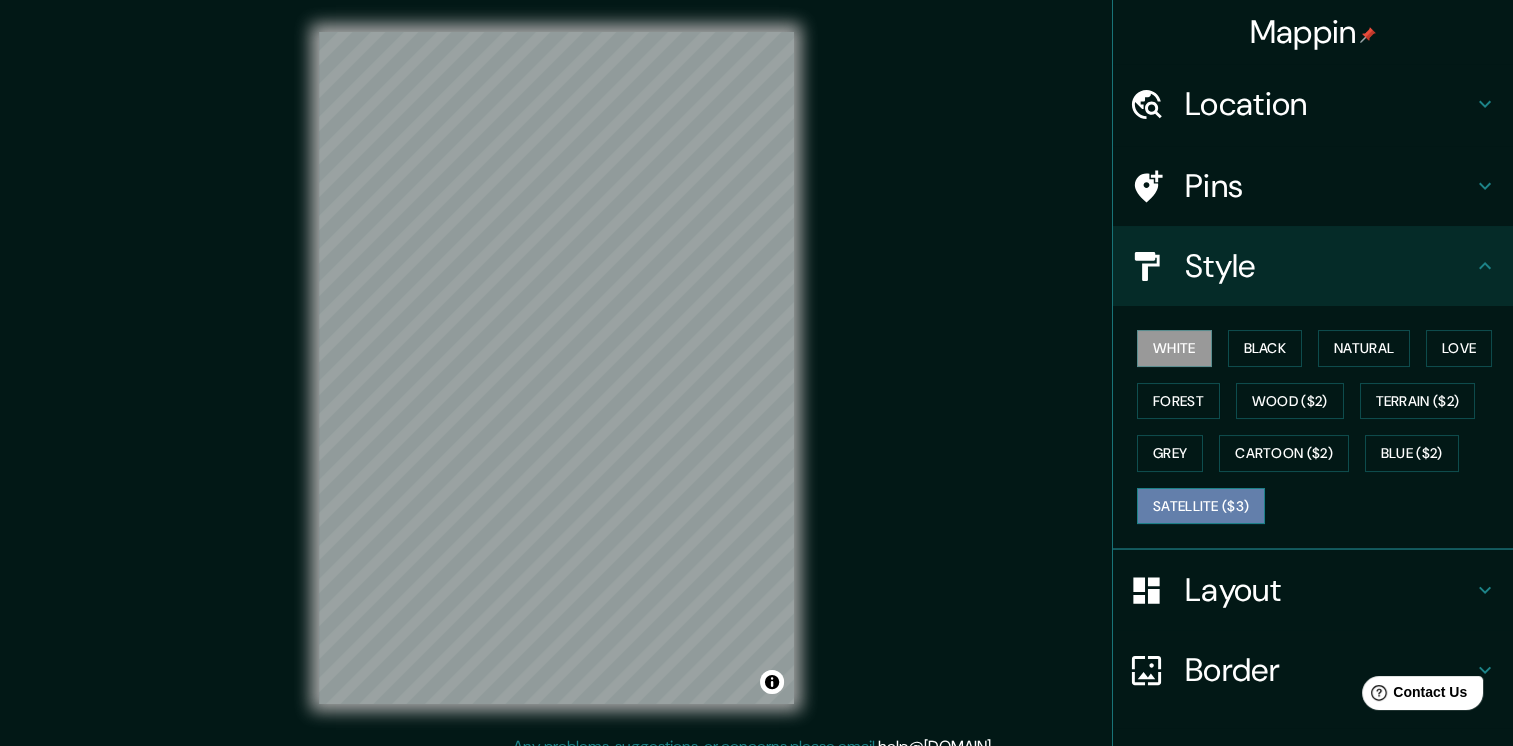 click on "Satellite ($3)" at bounding box center (1201, 506) 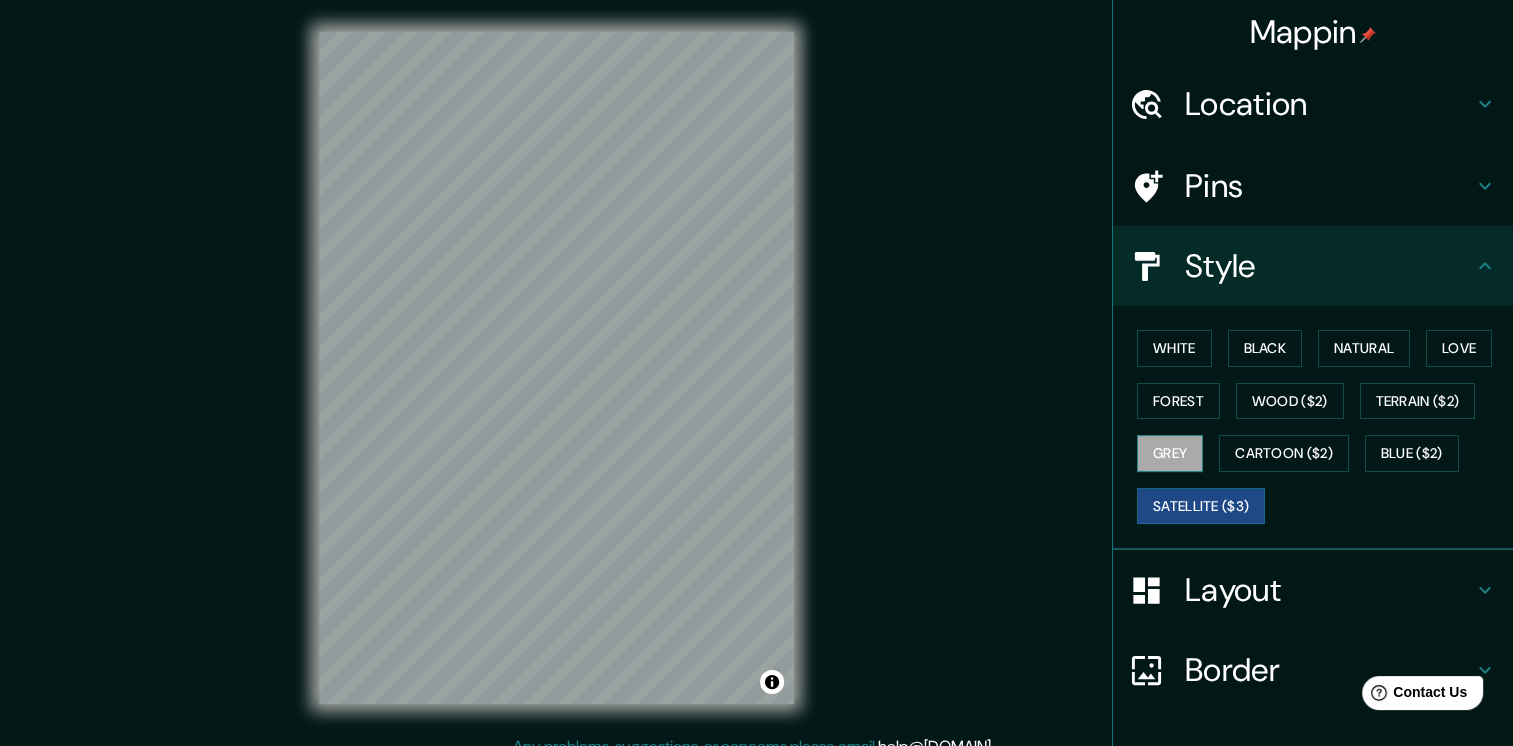 click on "Grey" at bounding box center (1170, 453) 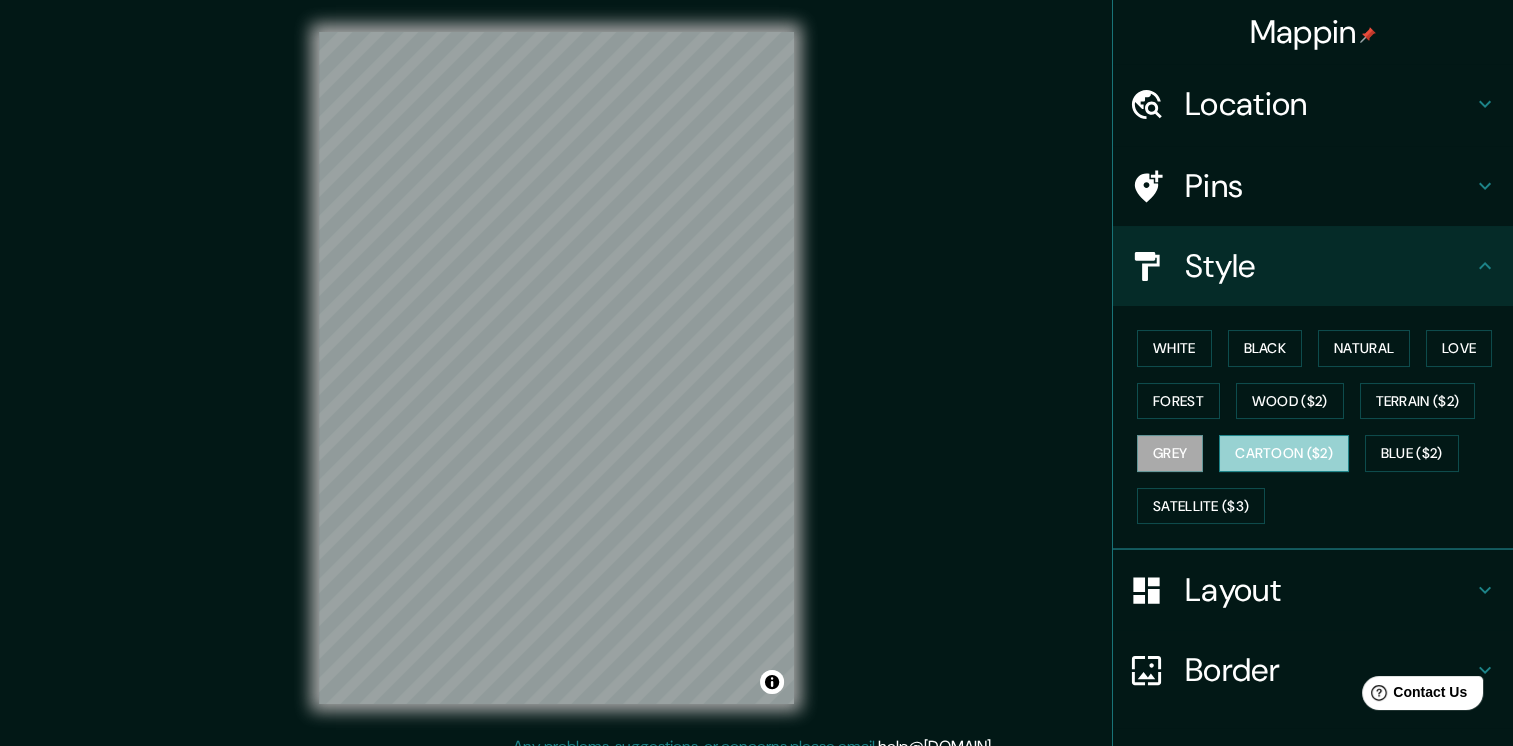 click on "Cartoon ($2)" at bounding box center (1284, 453) 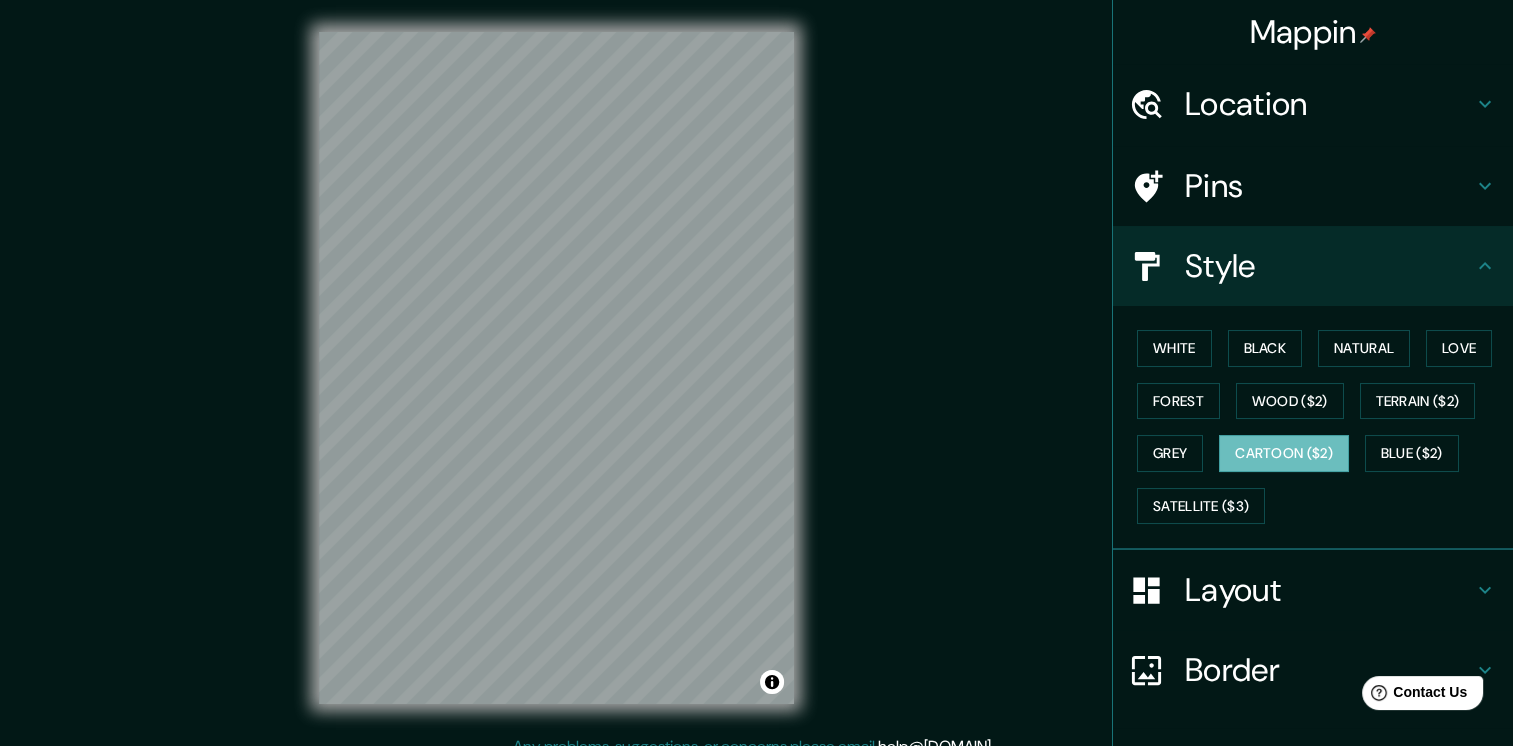click on "Border" at bounding box center [1329, 670] 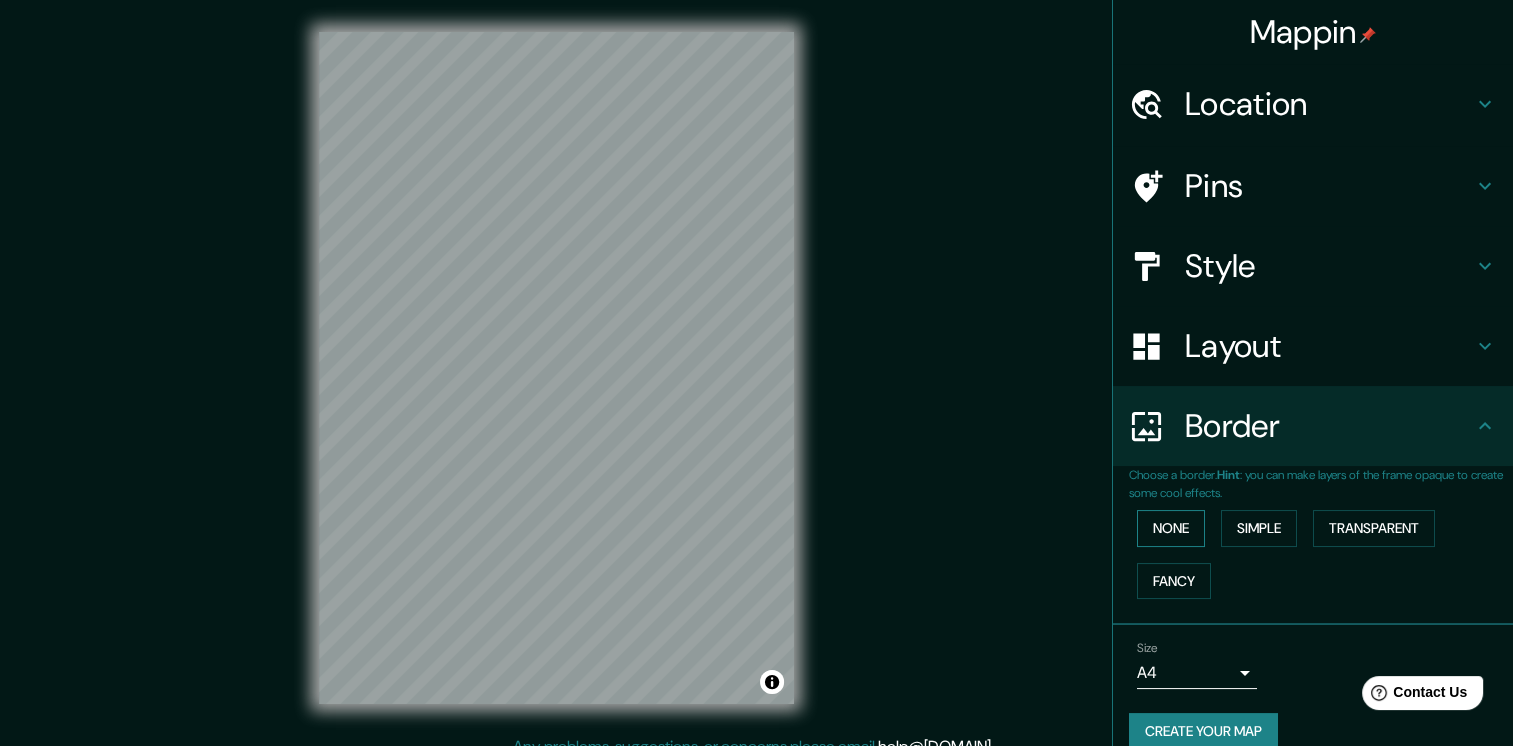 click on "None" at bounding box center [1171, 528] 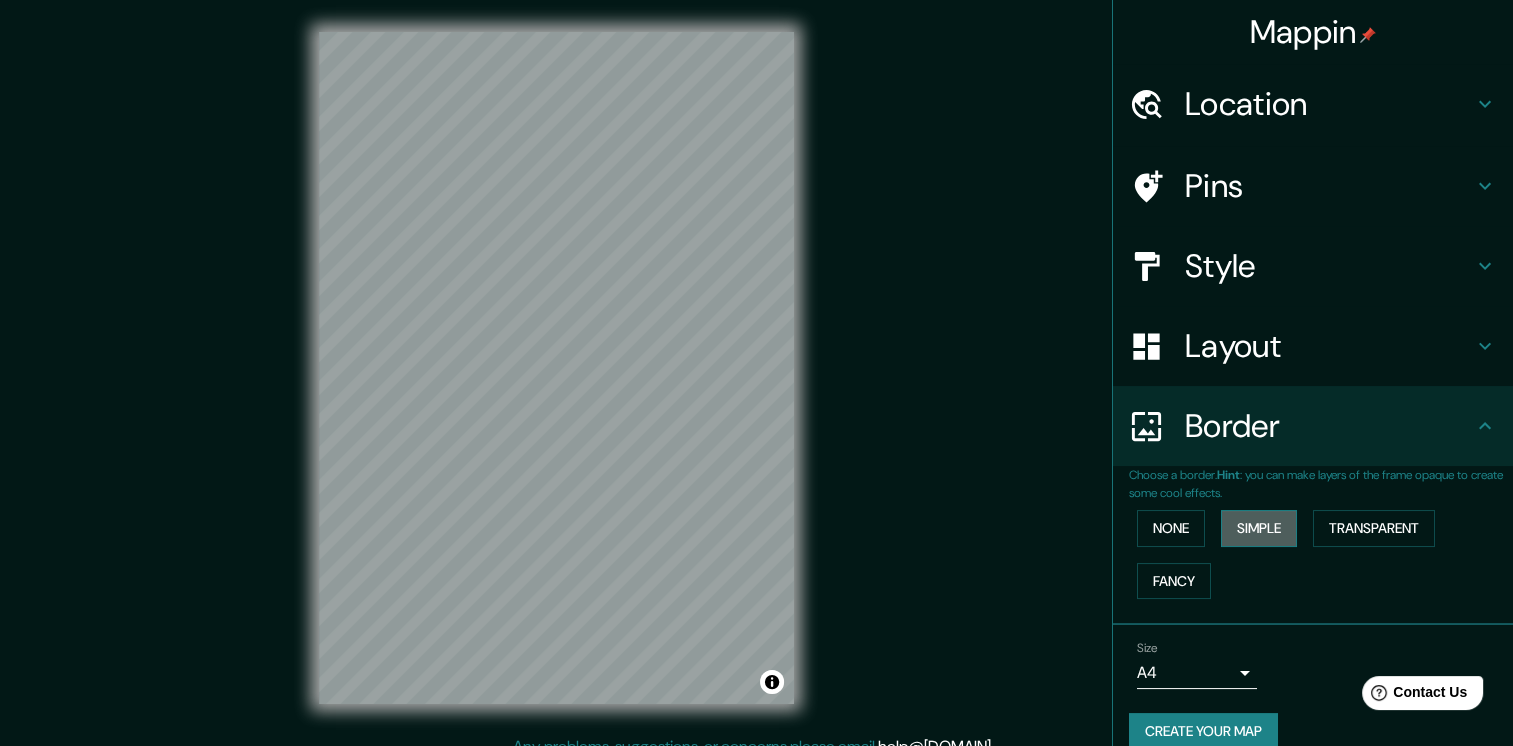 click on "Simple" at bounding box center [1259, 528] 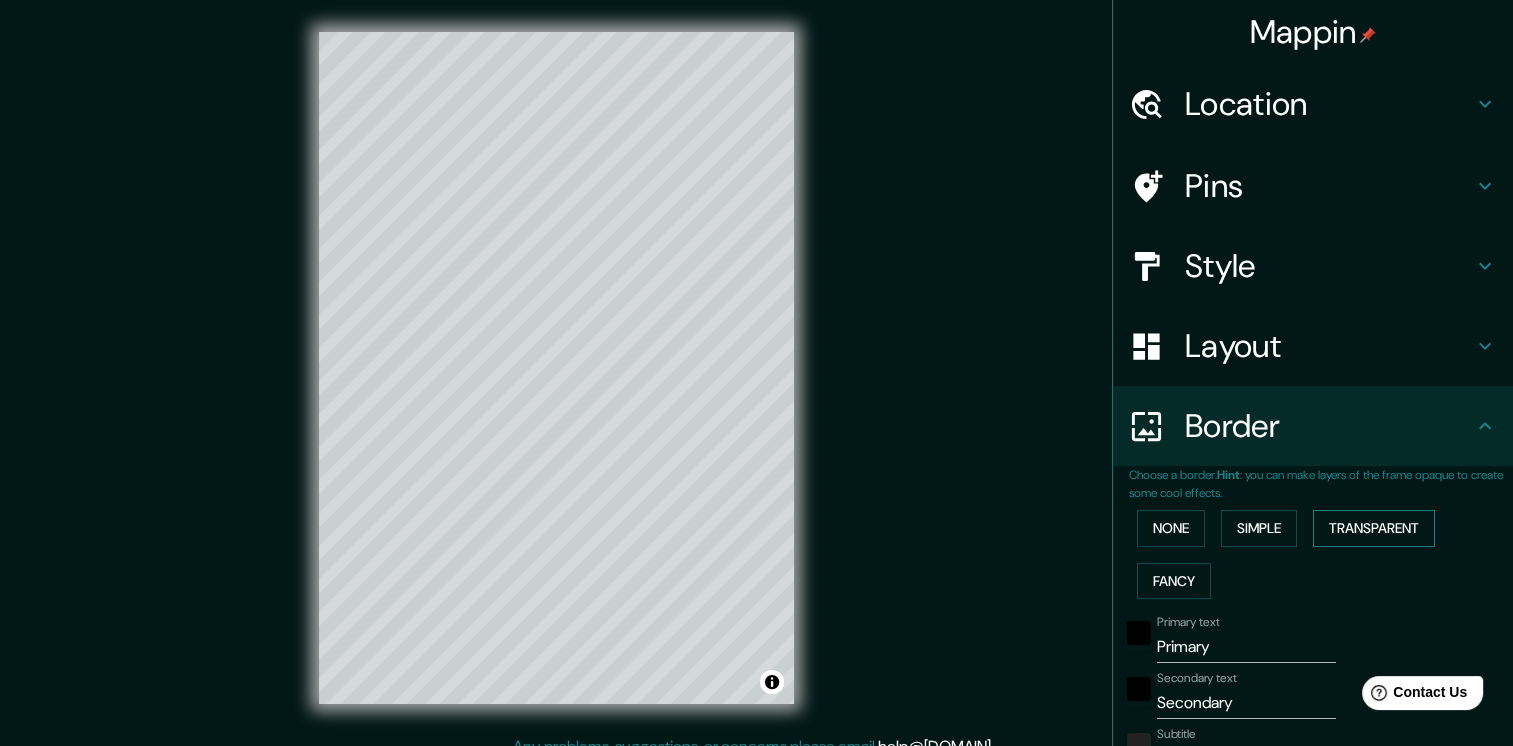 click on "Transparent" at bounding box center (1374, 528) 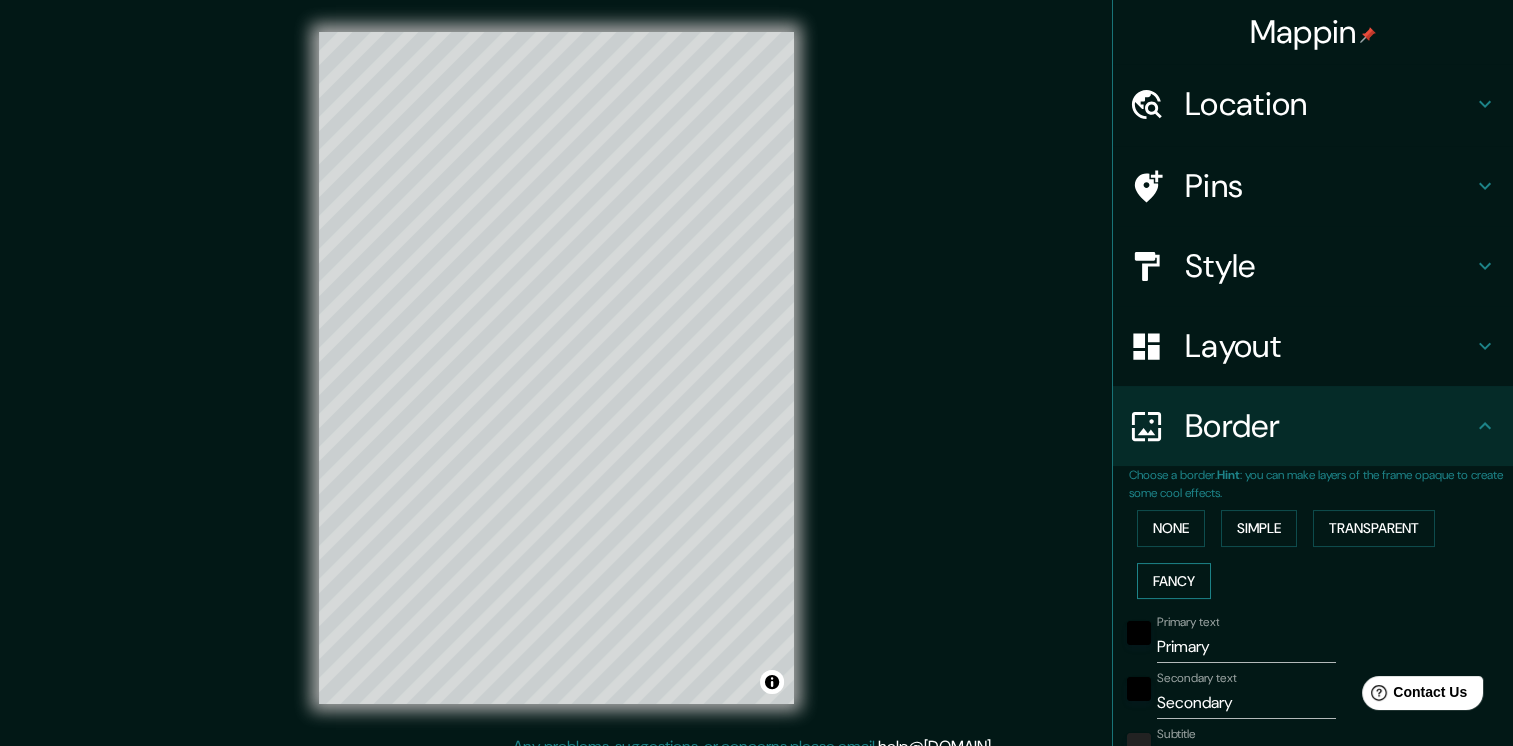 click on "Fancy" at bounding box center (1174, 581) 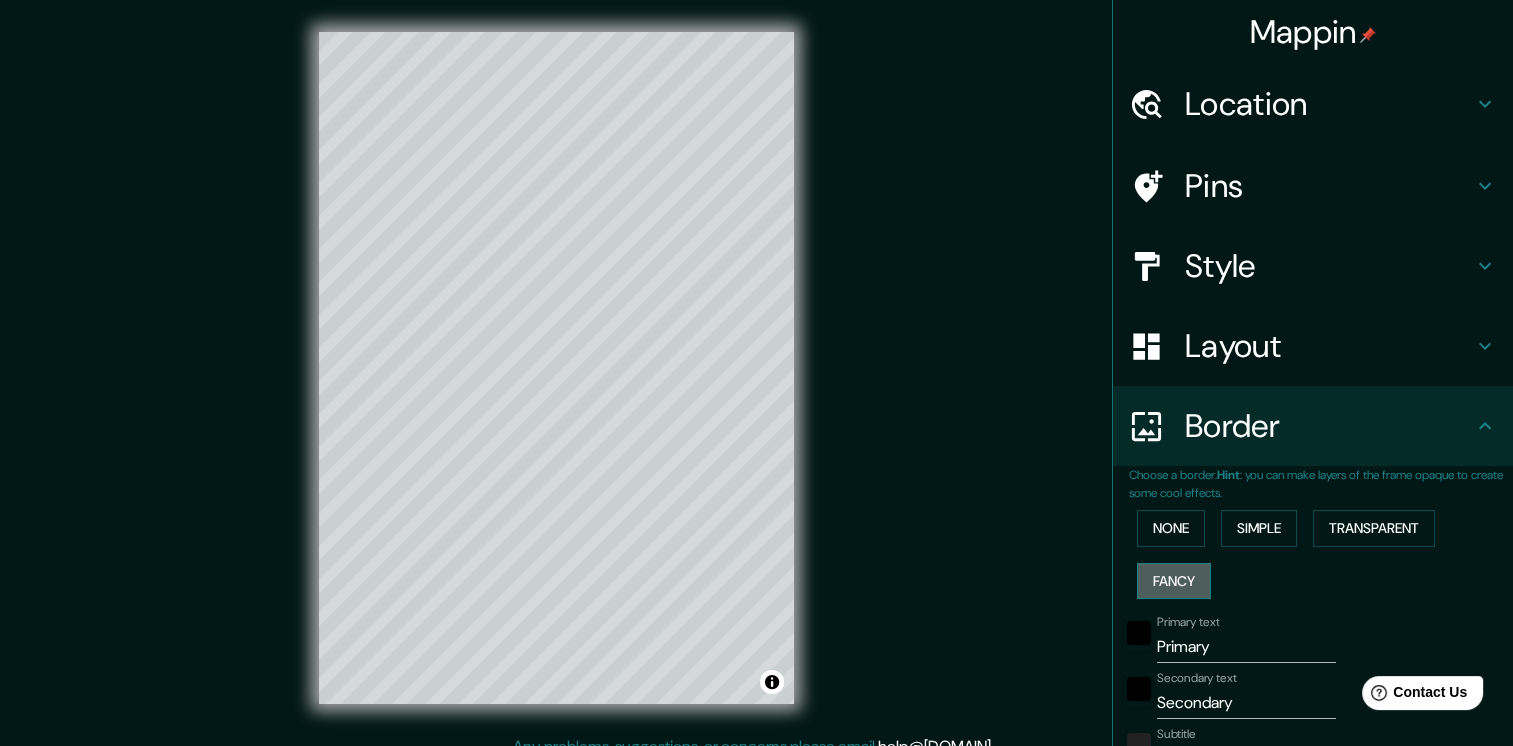 click on "Fancy" at bounding box center (1174, 581) 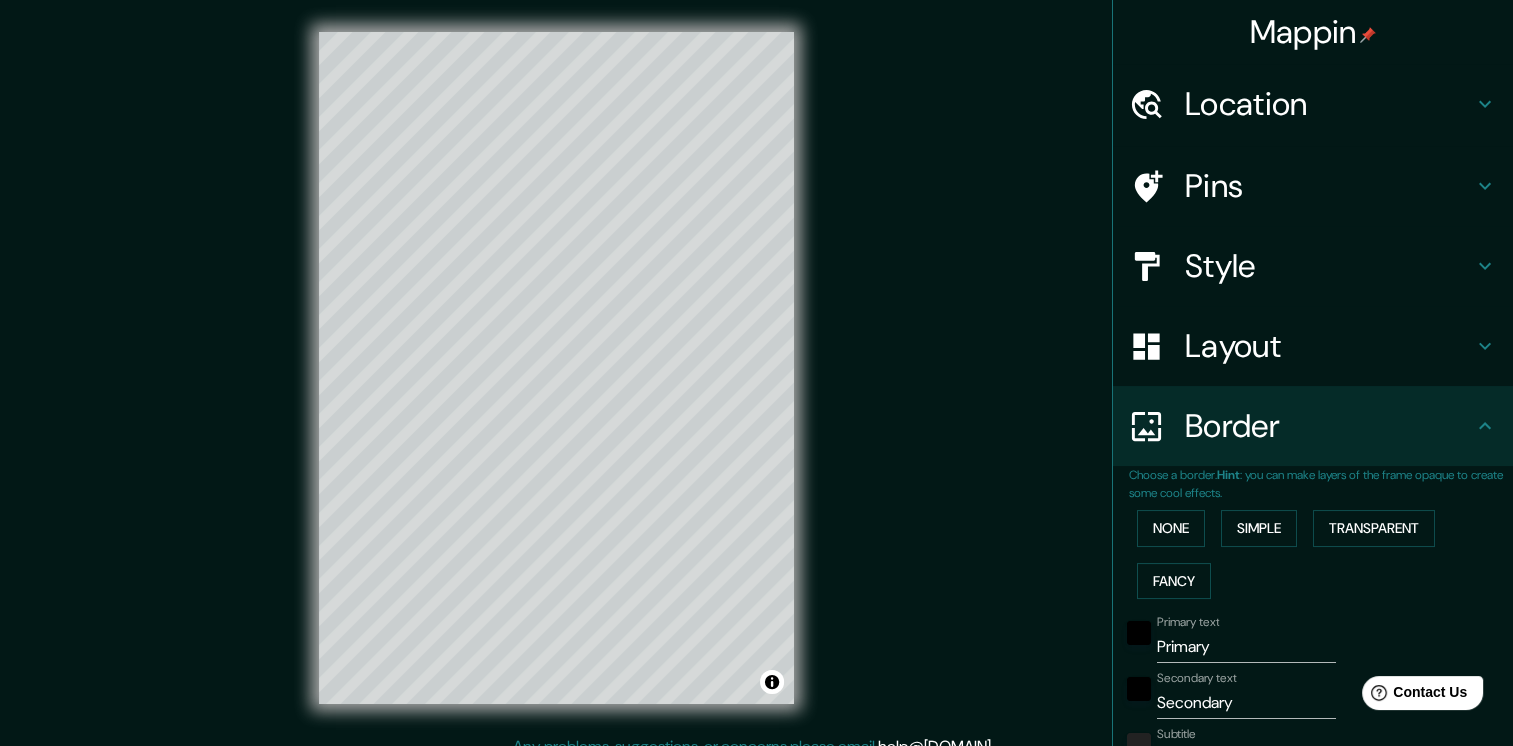 scroll, scrollTop: 21, scrollLeft: 0, axis: vertical 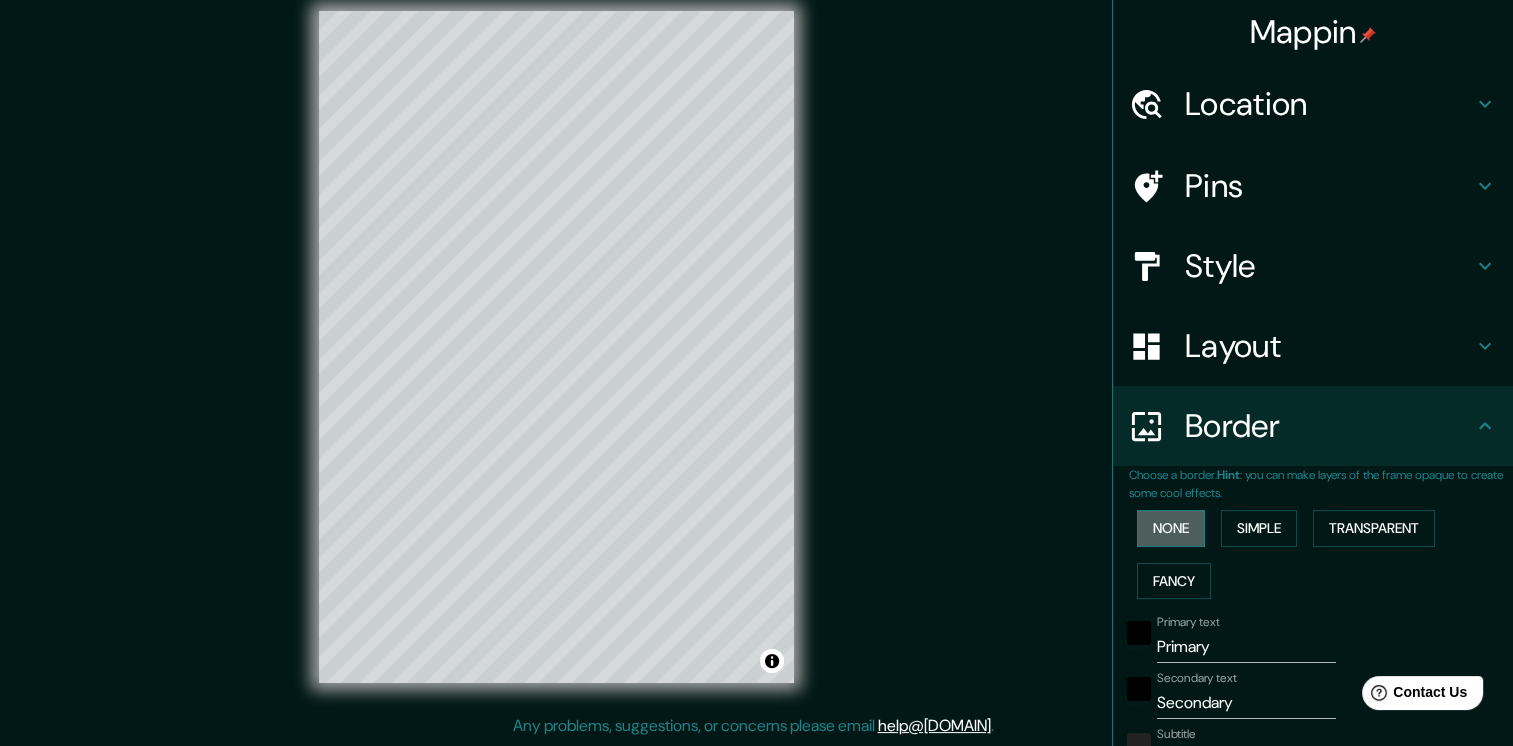 click on "None" at bounding box center (1171, 528) 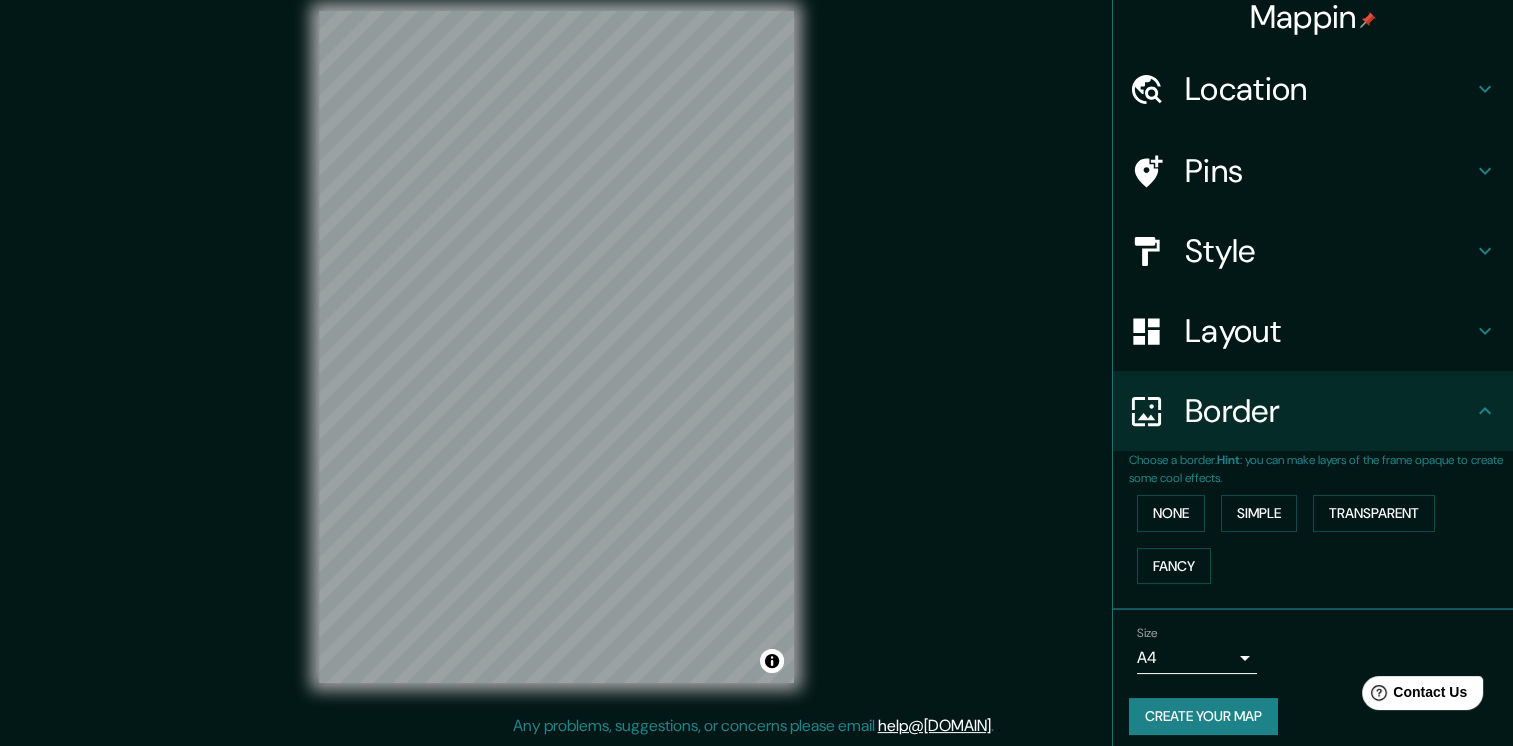 scroll, scrollTop: 25, scrollLeft: 0, axis: vertical 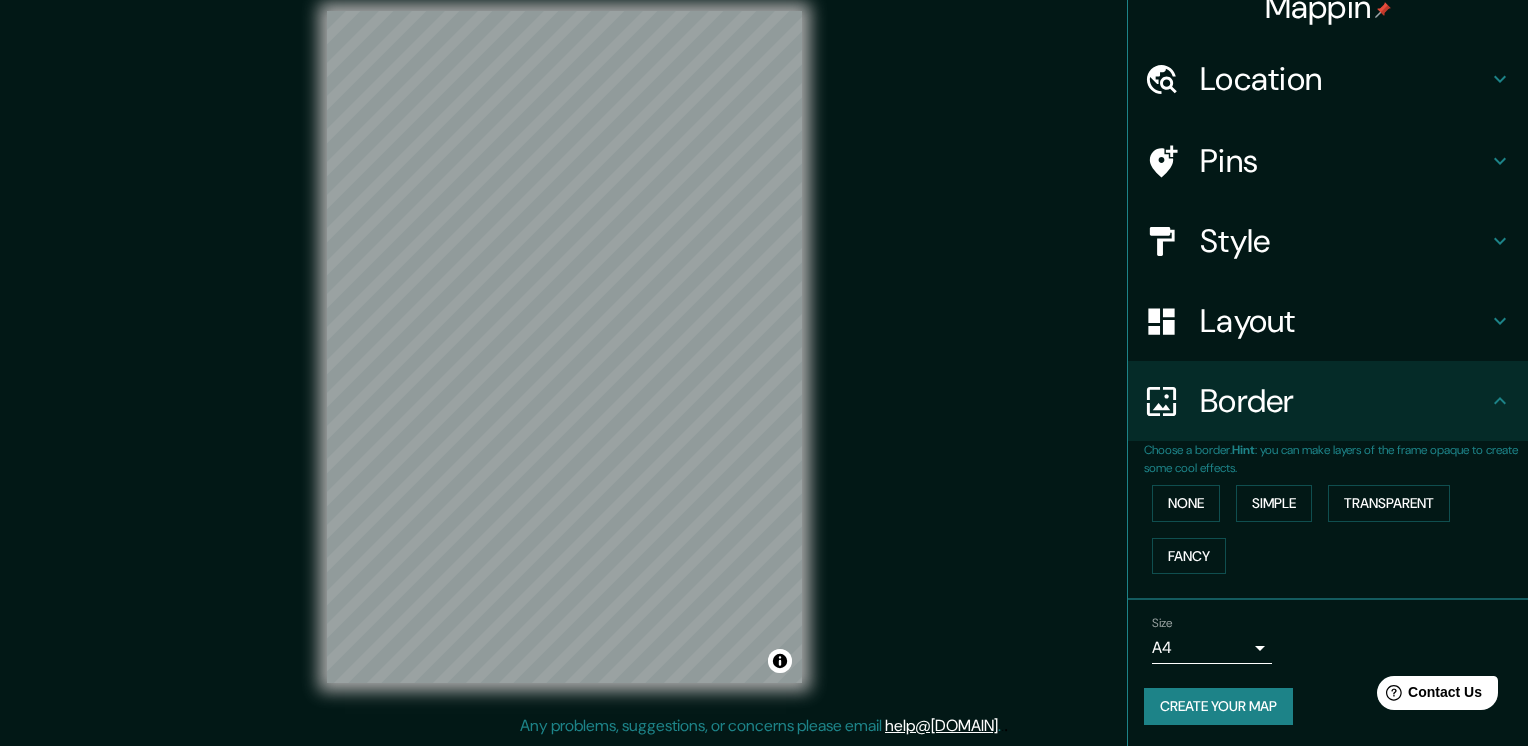 click on "Mappin Location Caripe, Monagas, Venezuela Pins Style Layout Border Choose a border.  Hint : you can make layers of the frame opaque to create some cool effects. None Simple Transparent Fancy Size A4 single Create your map © Mapbox   © OpenStreetMap   Improve this map Any problems, suggestions, or concerns please email    help@mappin.pro . . ." at bounding box center (764, 352) 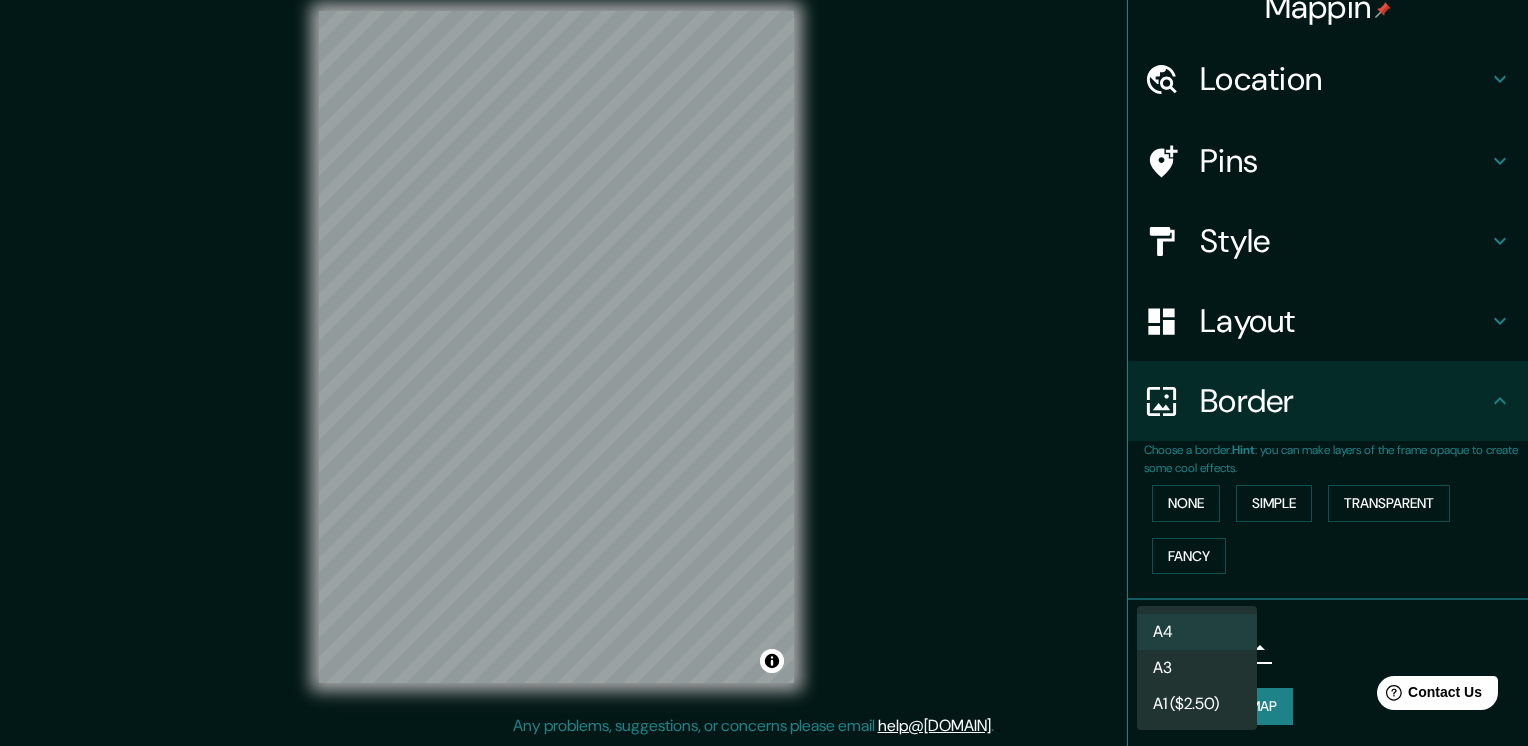 click on "A3" at bounding box center [1197, 668] 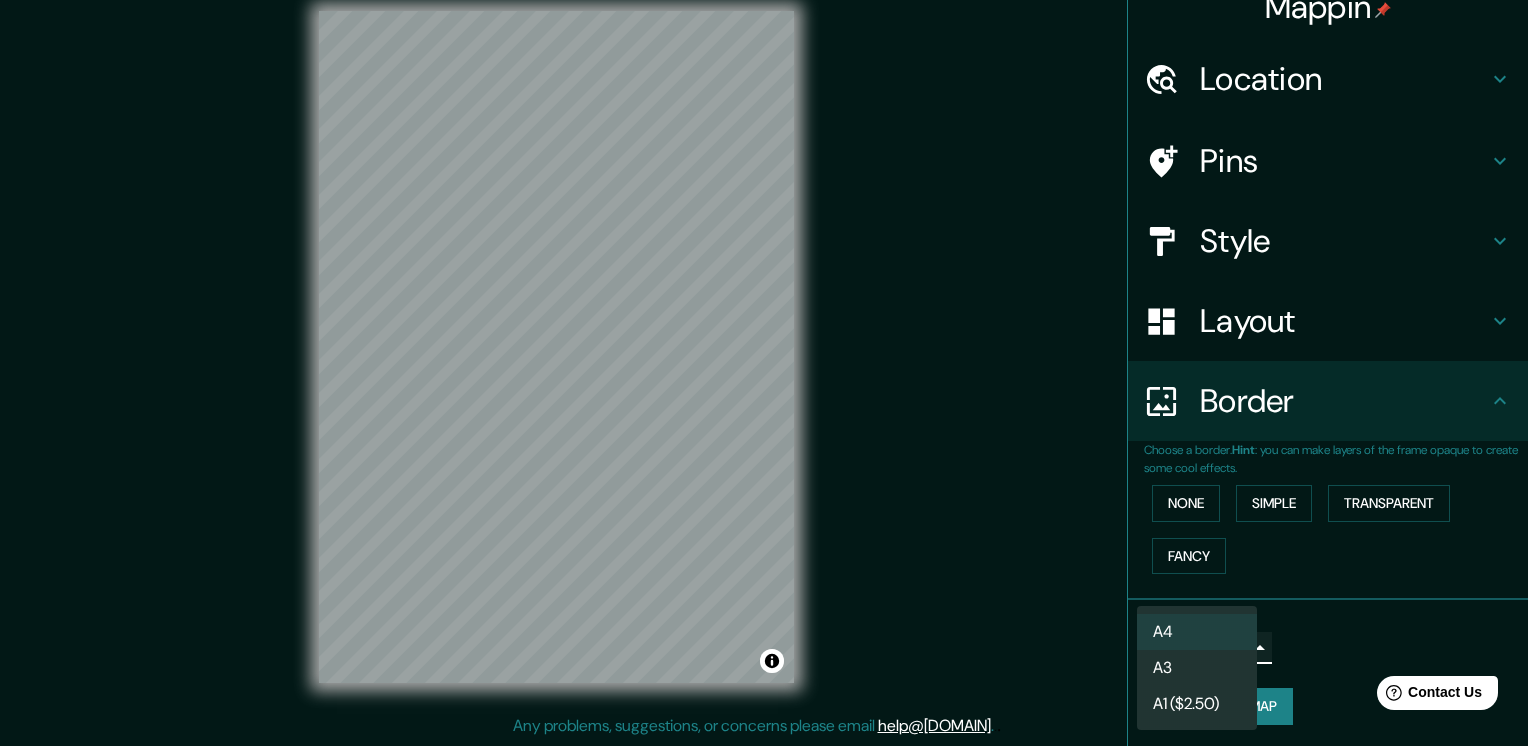 type on "a4" 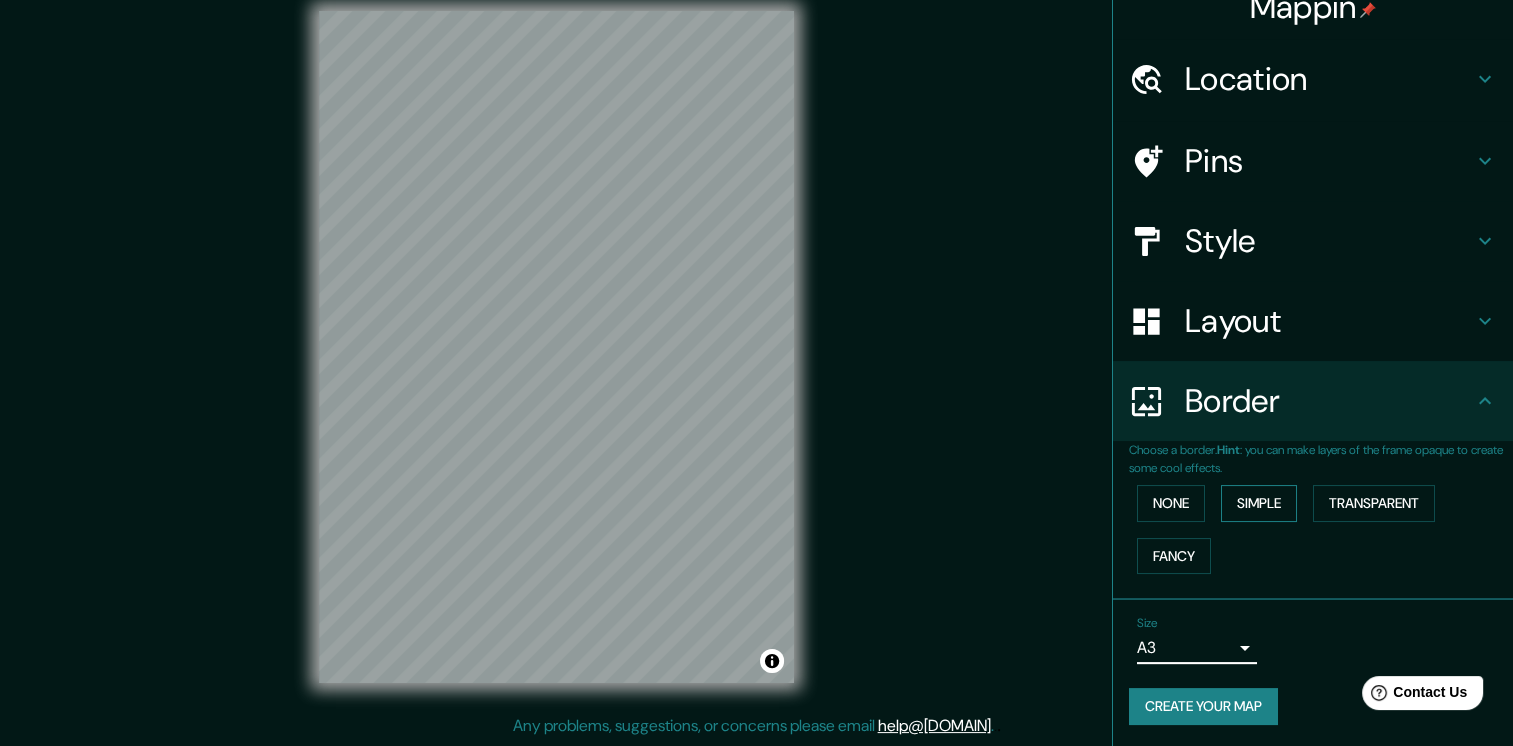click on "Simple" at bounding box center [1259, 503] 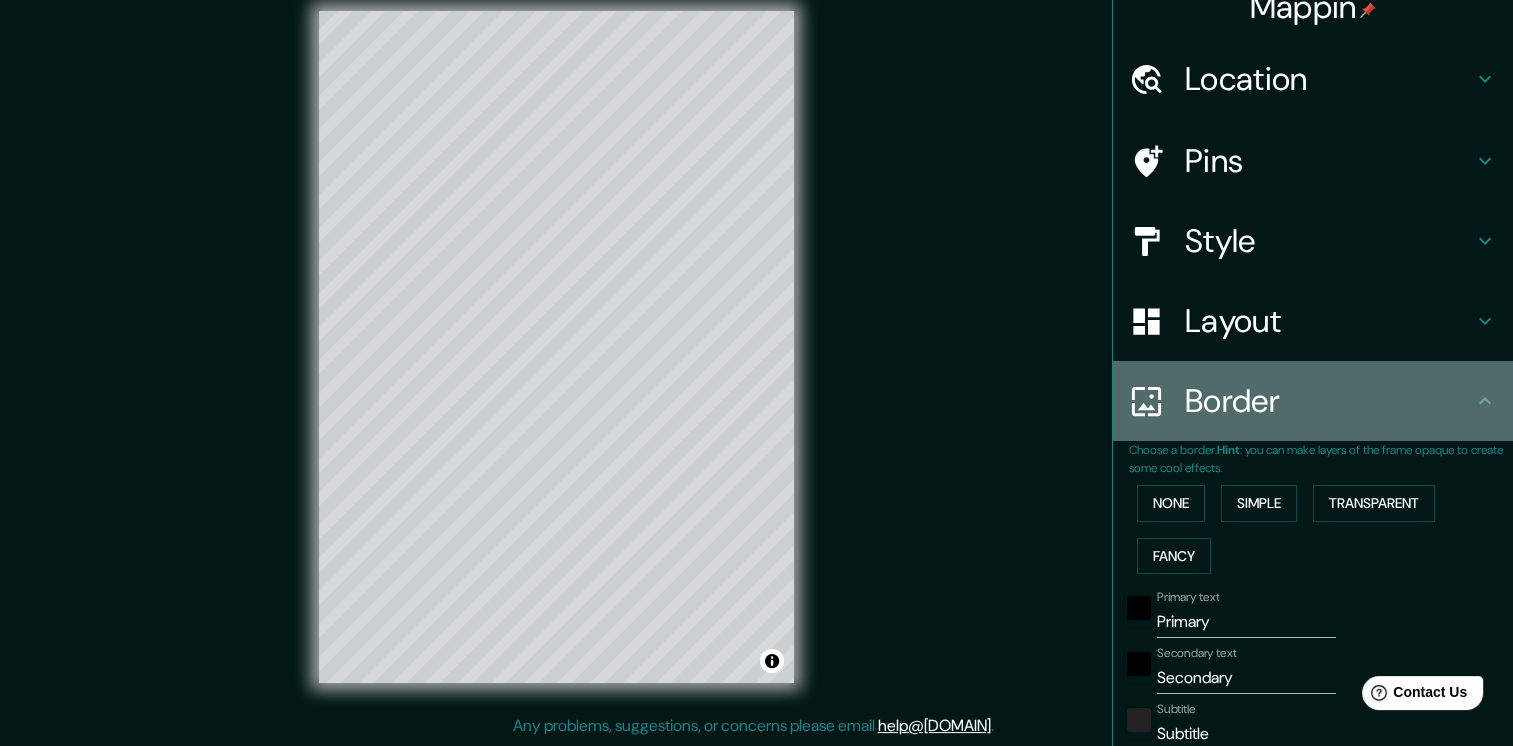 click 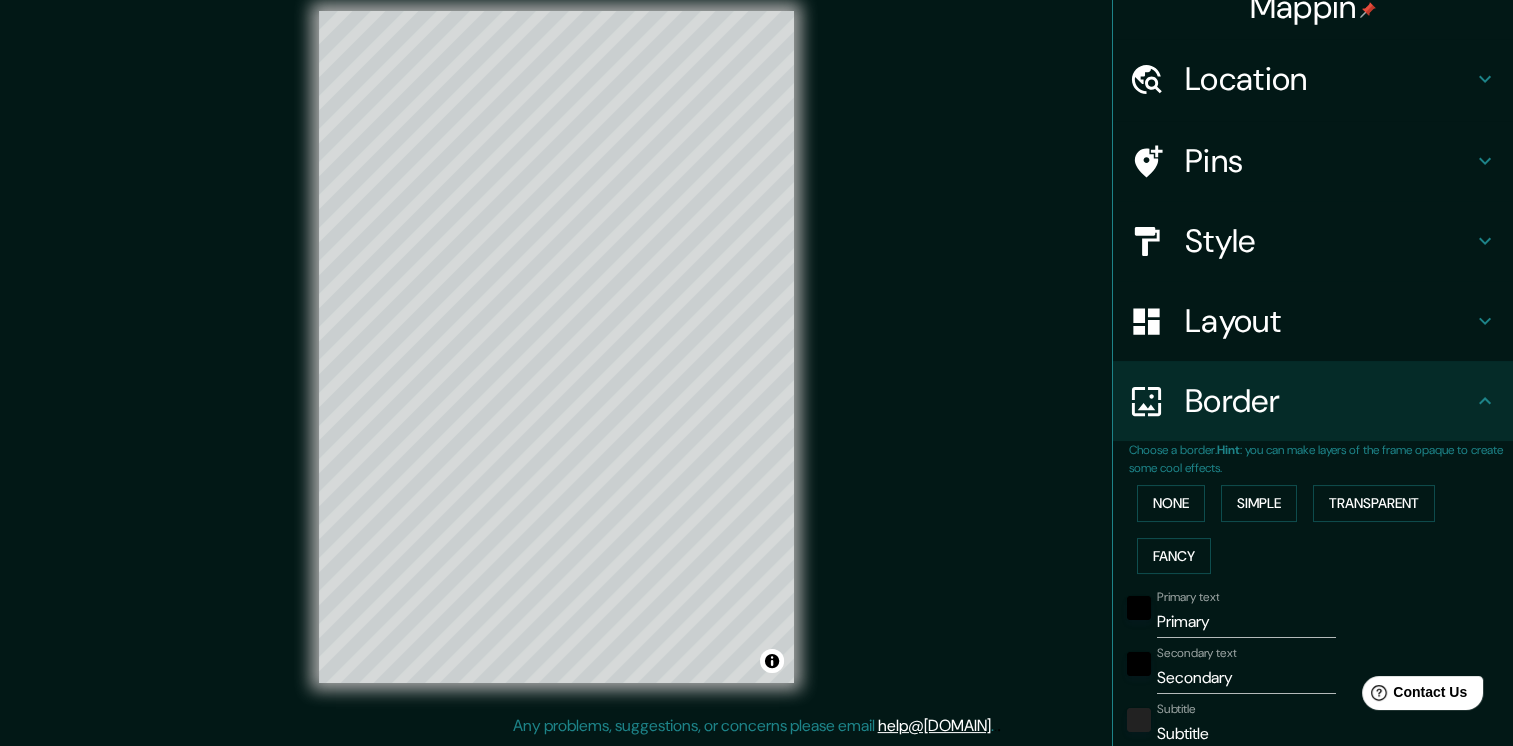 click 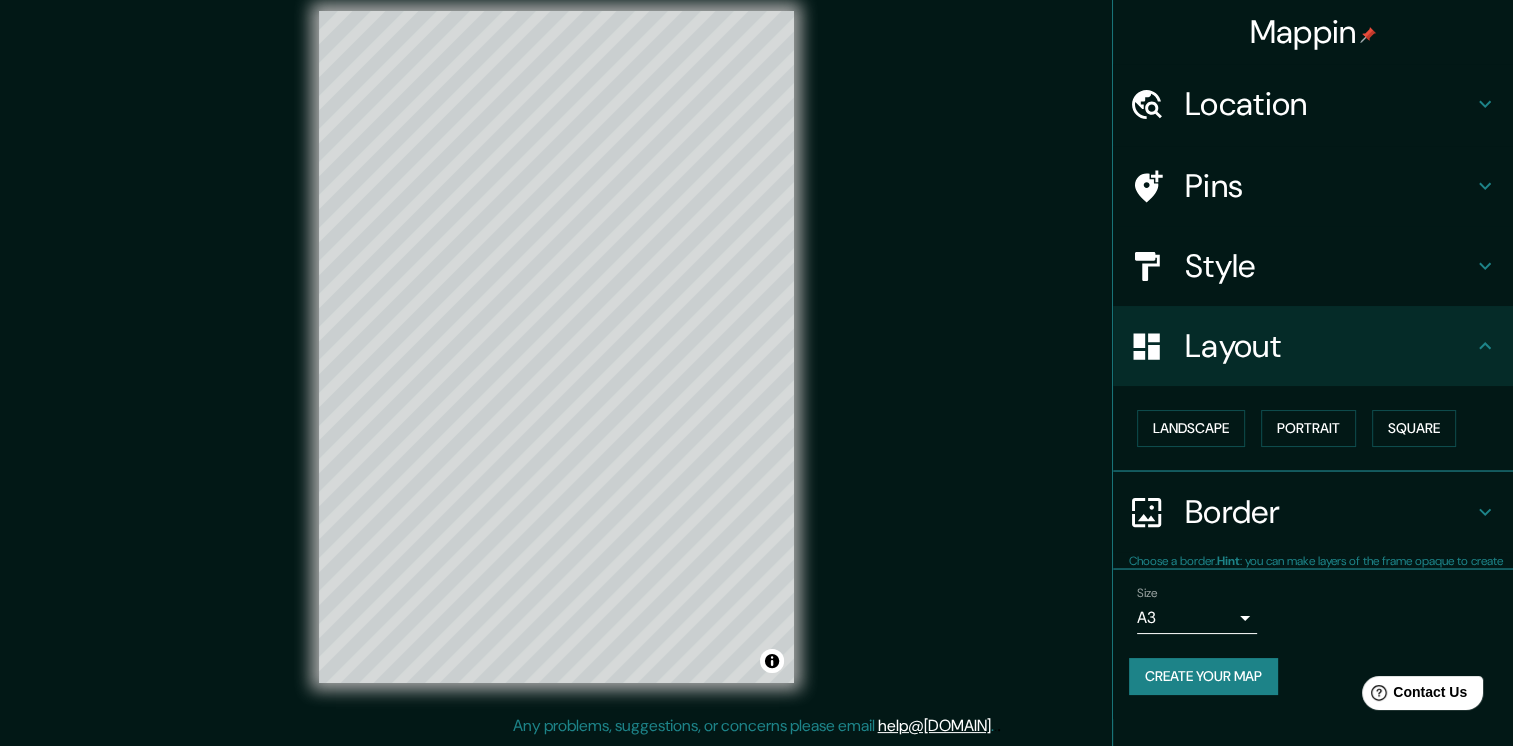 scroll, scrollTop: 0, scrollLeft: 0, axis: both 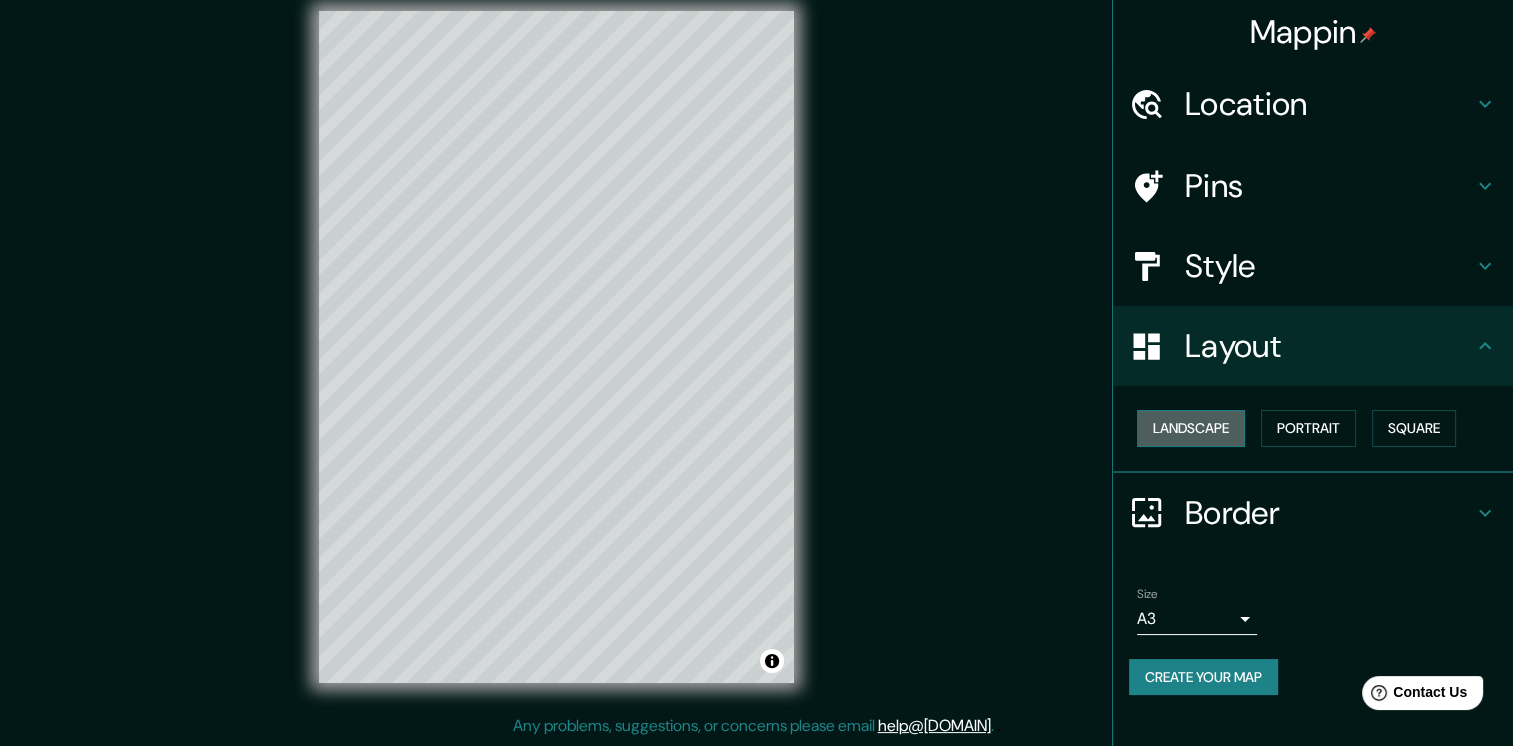 click on "Landscape" at bounding box center (1191, 428) 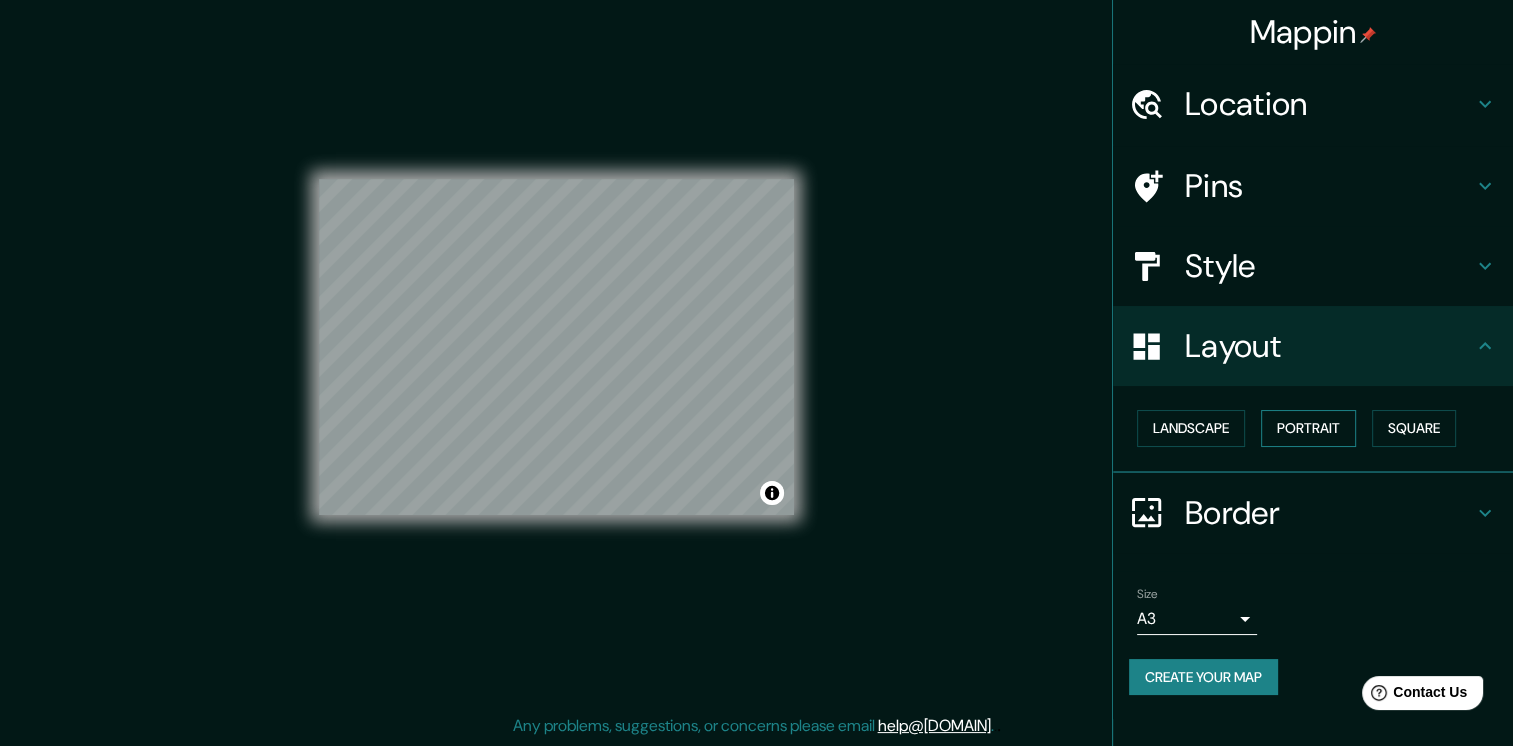 click on "Portrait" at bounding box center [1308, 428] 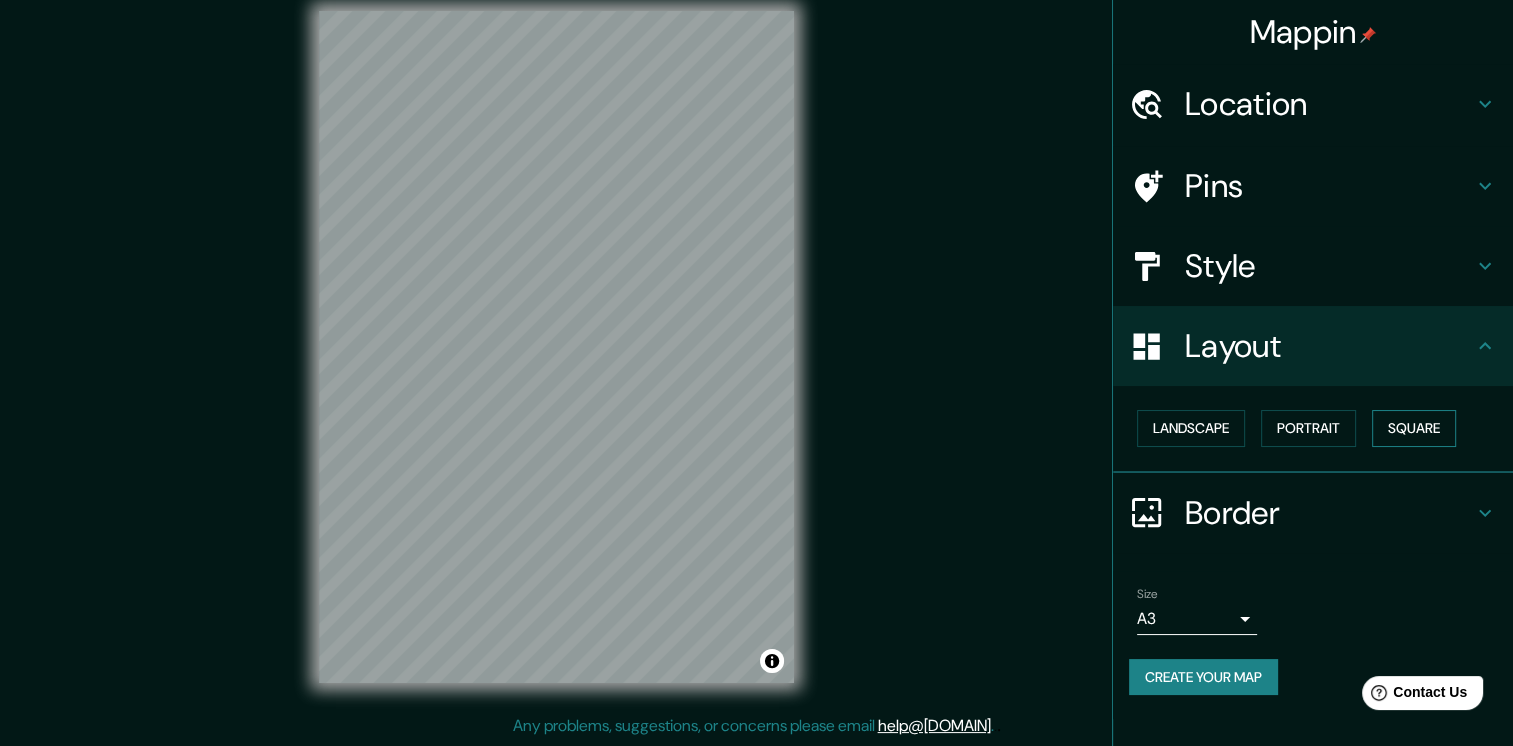 click on "Square" at bounding box center [1414, 428] 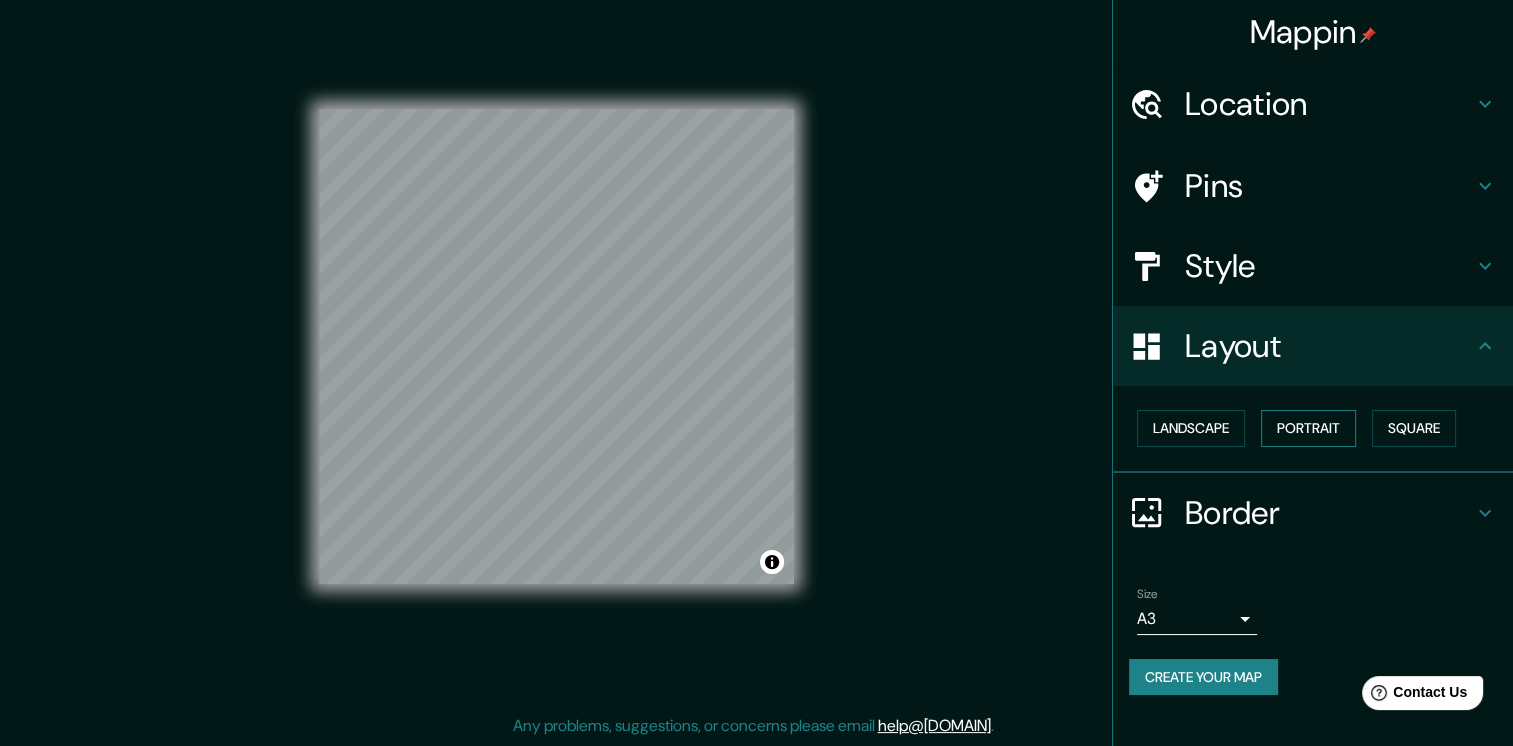 click on "Portrait" at bounding box center [1308, 428] 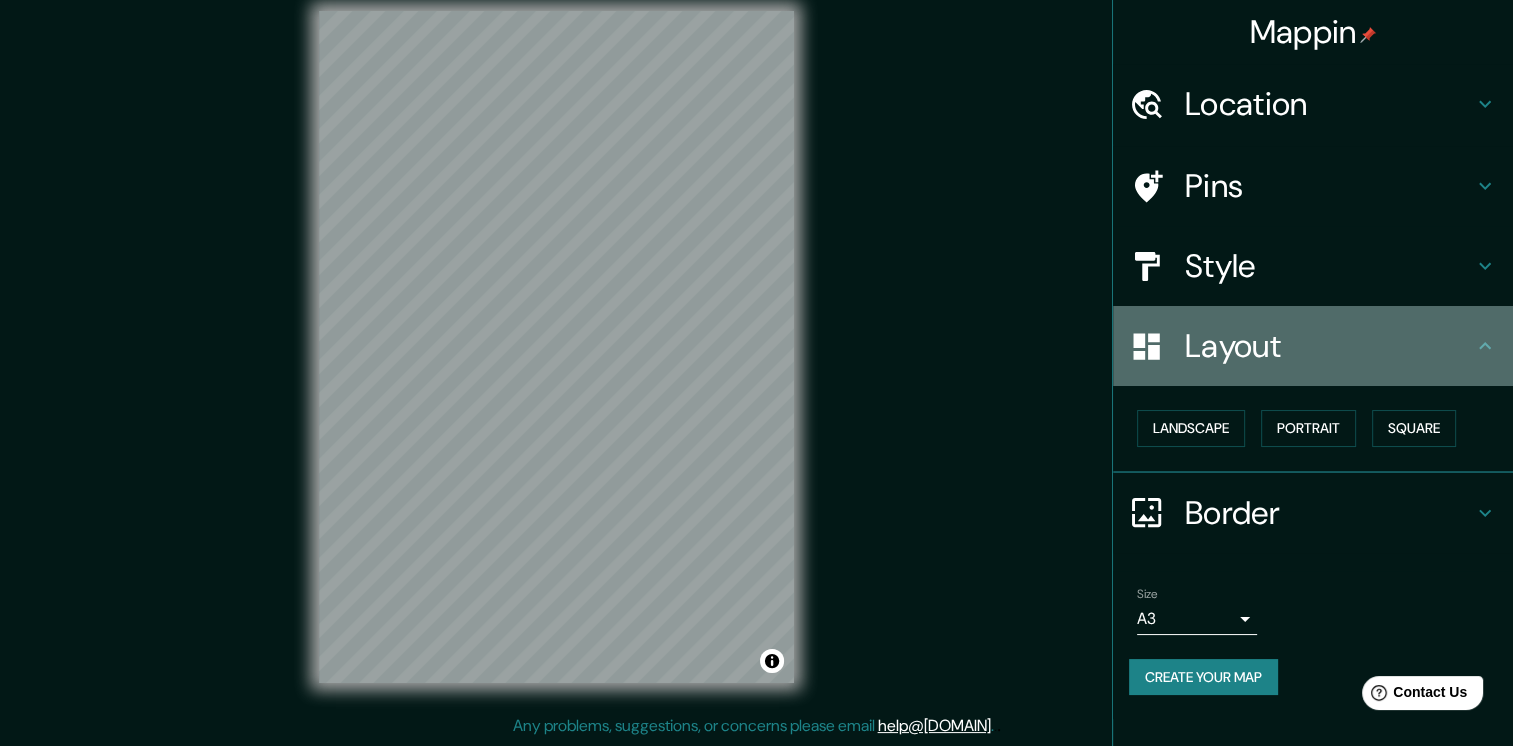 click on "Layout" at bounding box center (1329, 346) 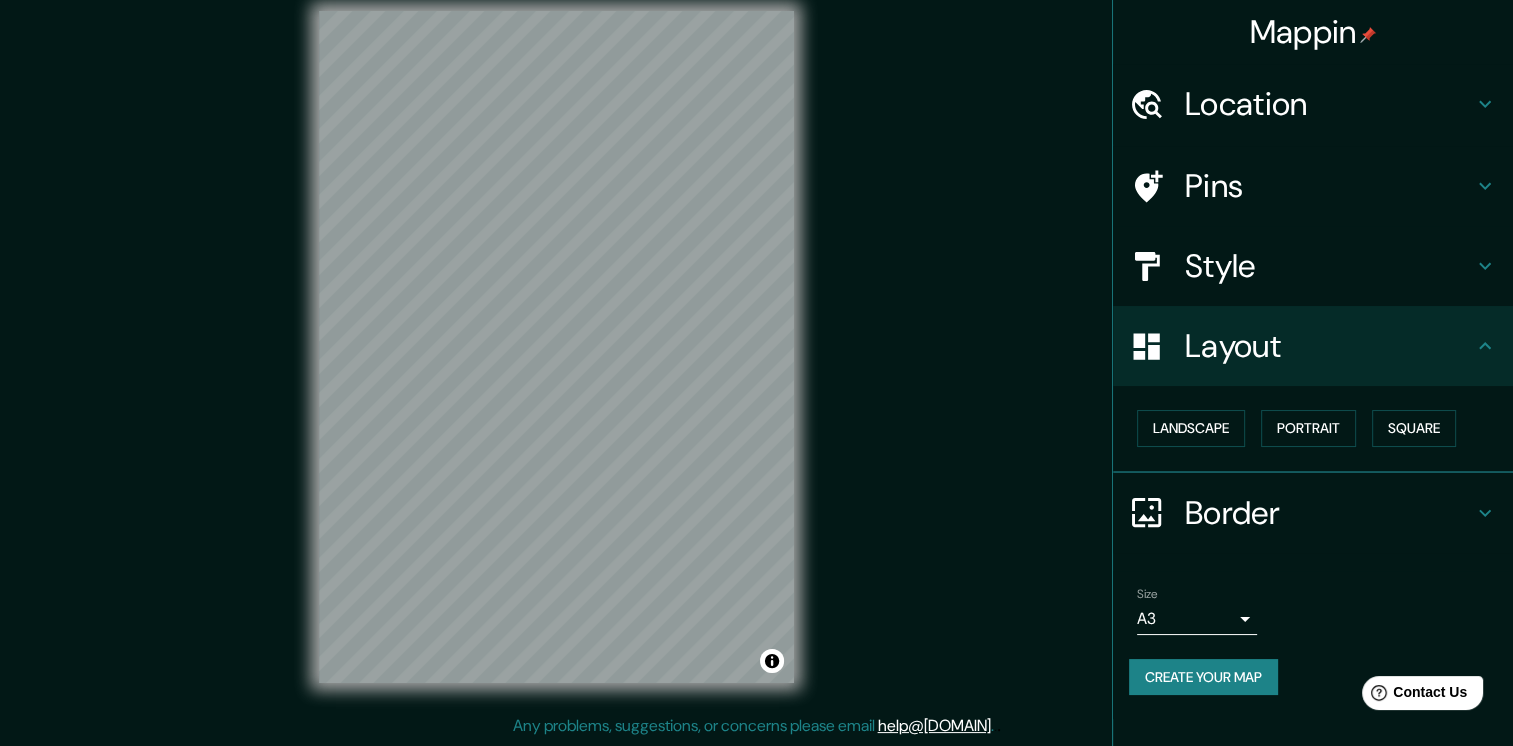 click on "Style" at bounding box center (1329, 266) 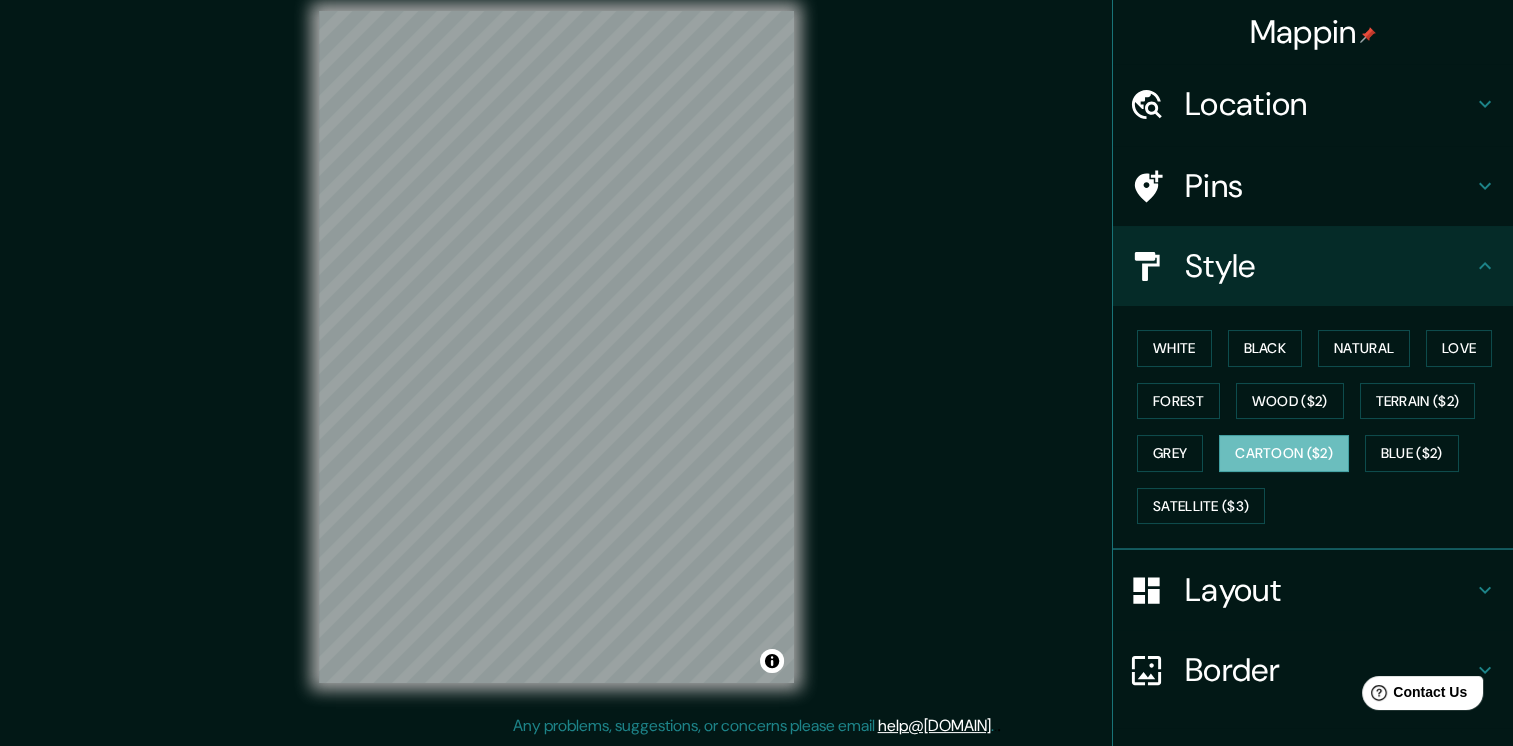 click on "Pins" at bounding box center [1329, 186] 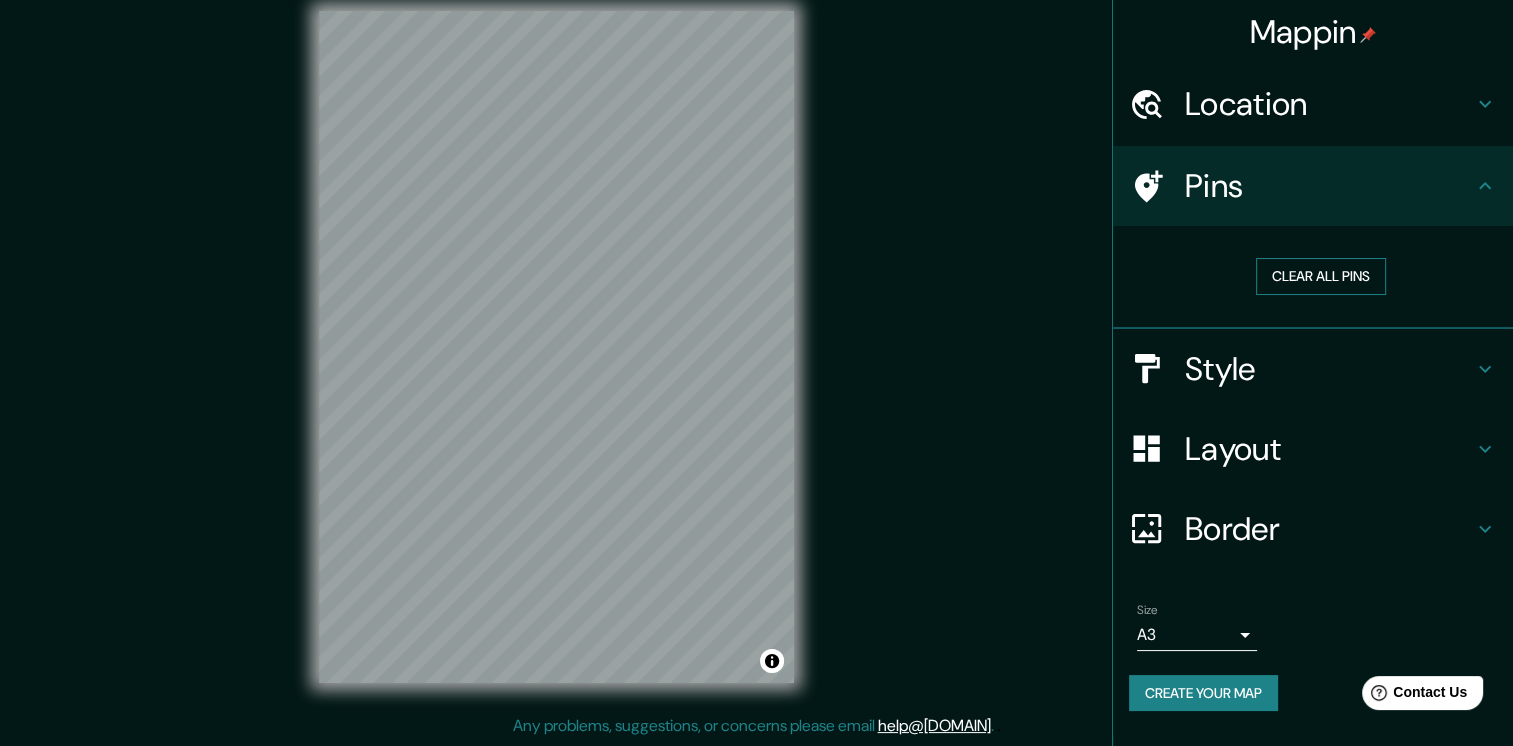 click on "Clear all pins" at bounding box center (1321, 276) 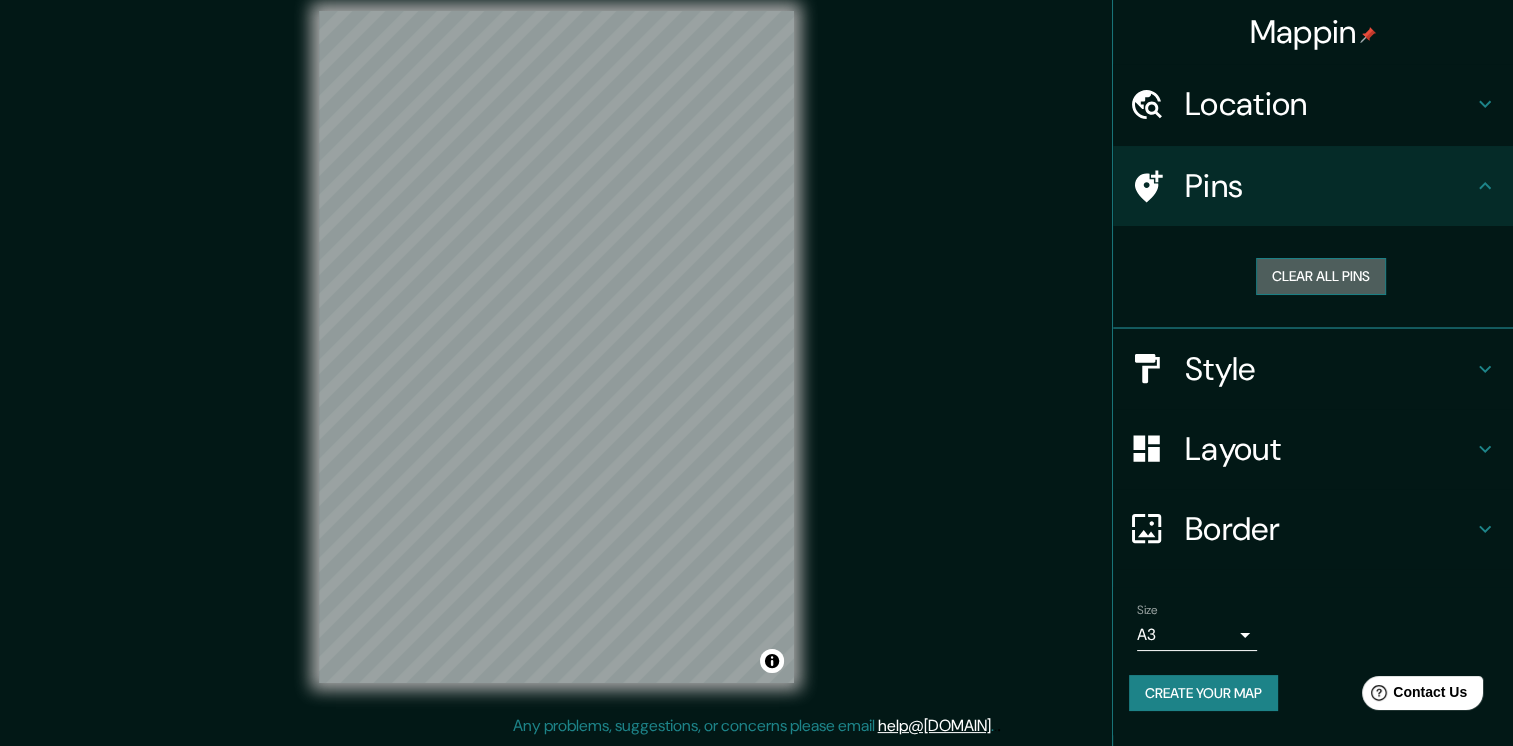 click on "Clear all pins" at bounding box center (1321, 276) 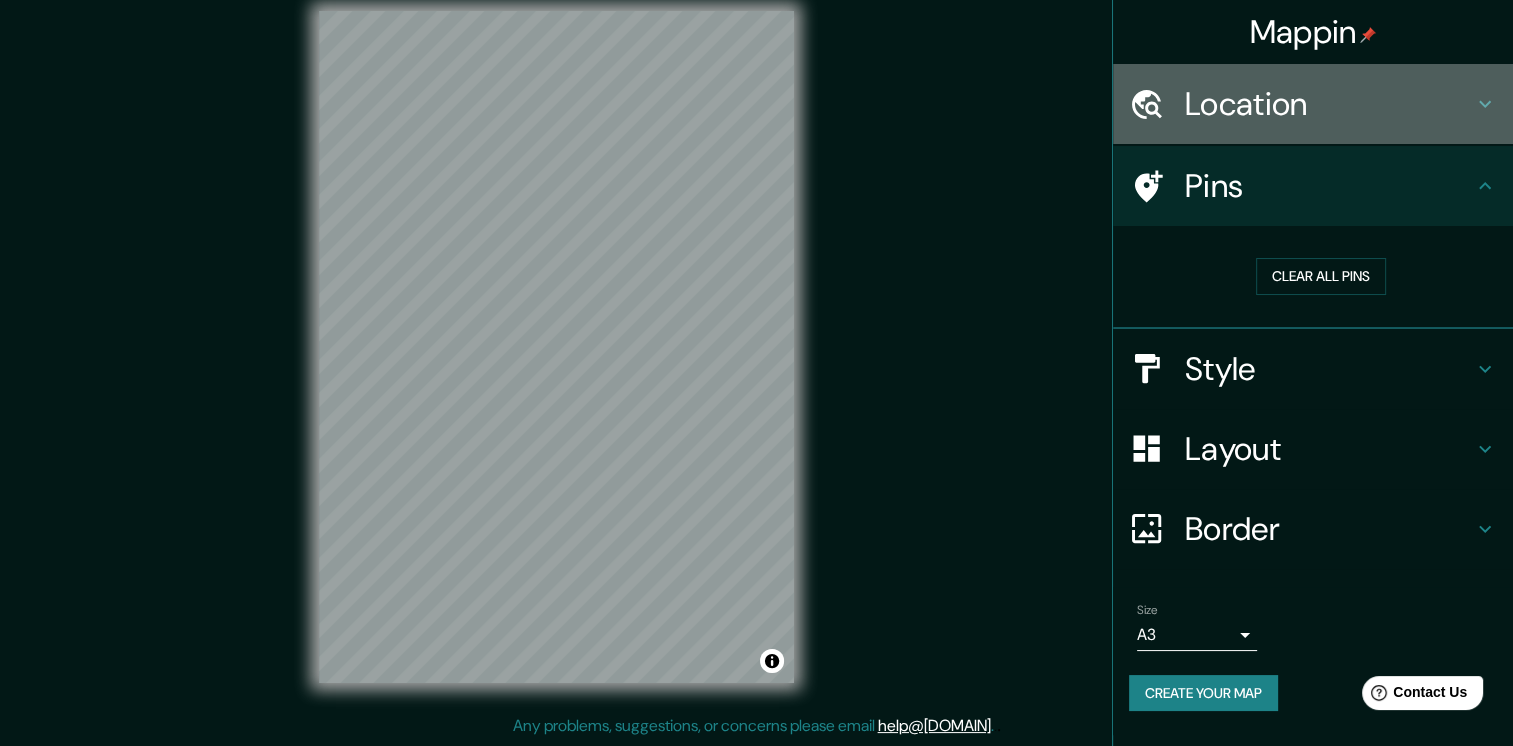 click on "Location" at bounding box center [1329, 104] 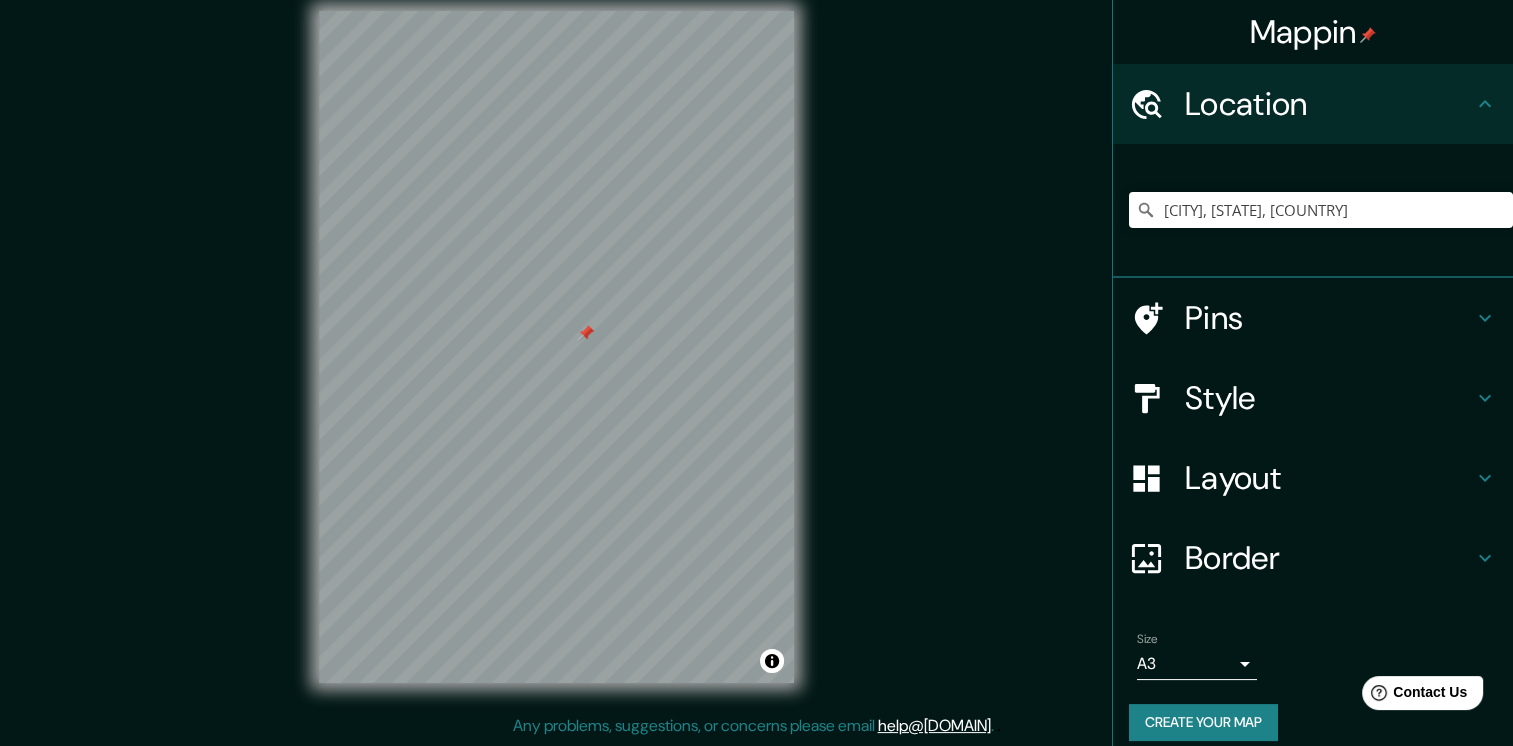 drag, startPoint x: 579, startPoint y: 379, endPoint x: 587, endPoint y: 338, distance: 41.773197 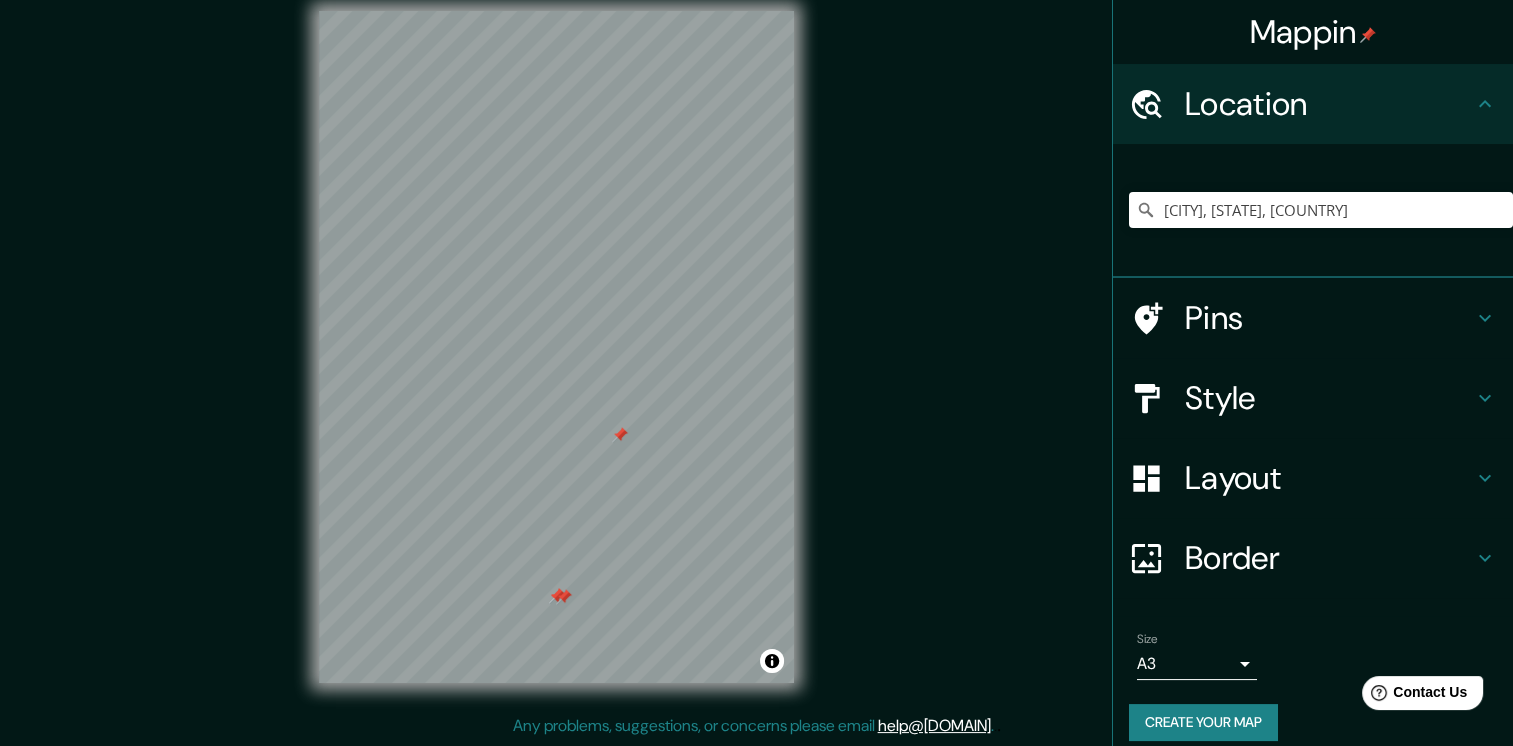 click on "Pins" at bounding box center [1329, 318] 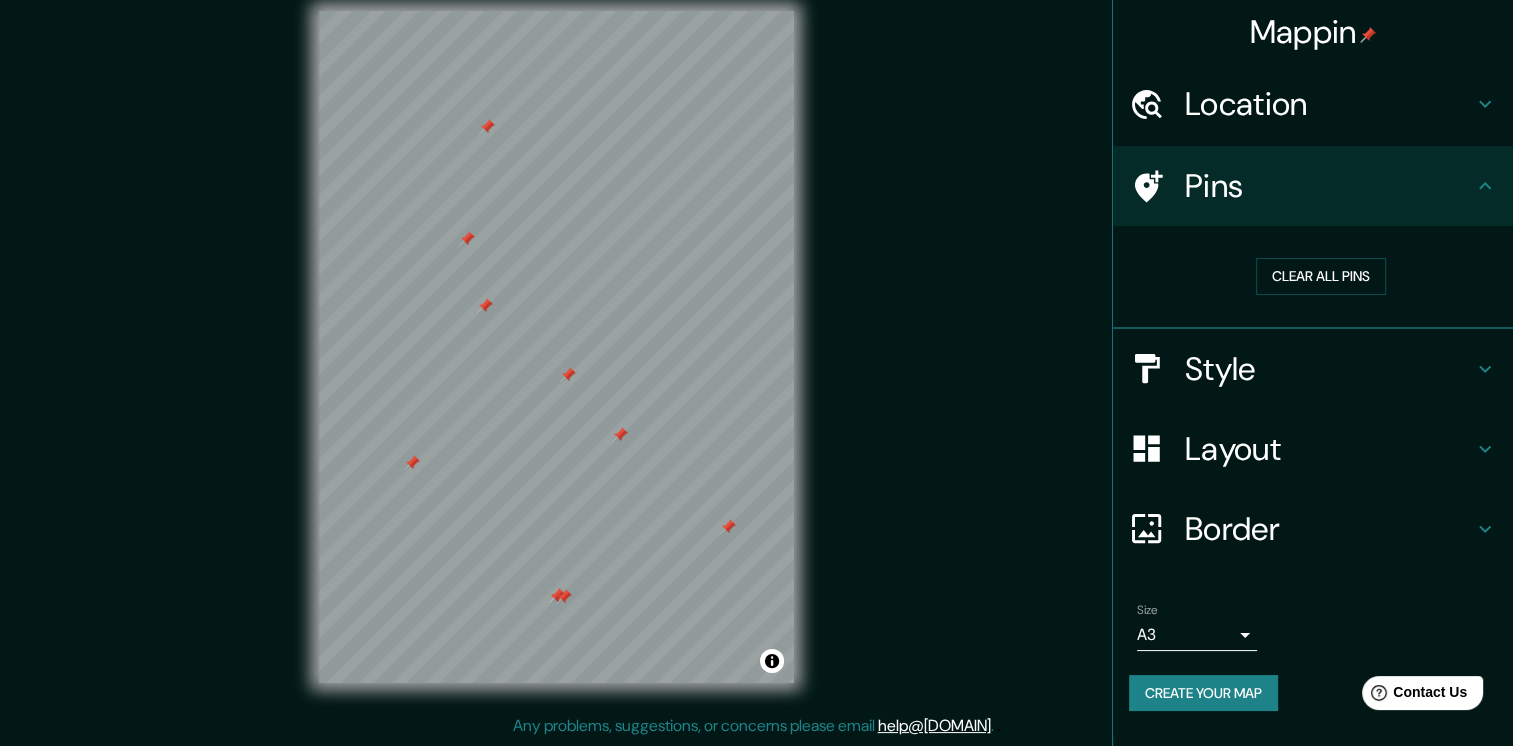 click on "Mappin" at bounding box center (1313, 32) 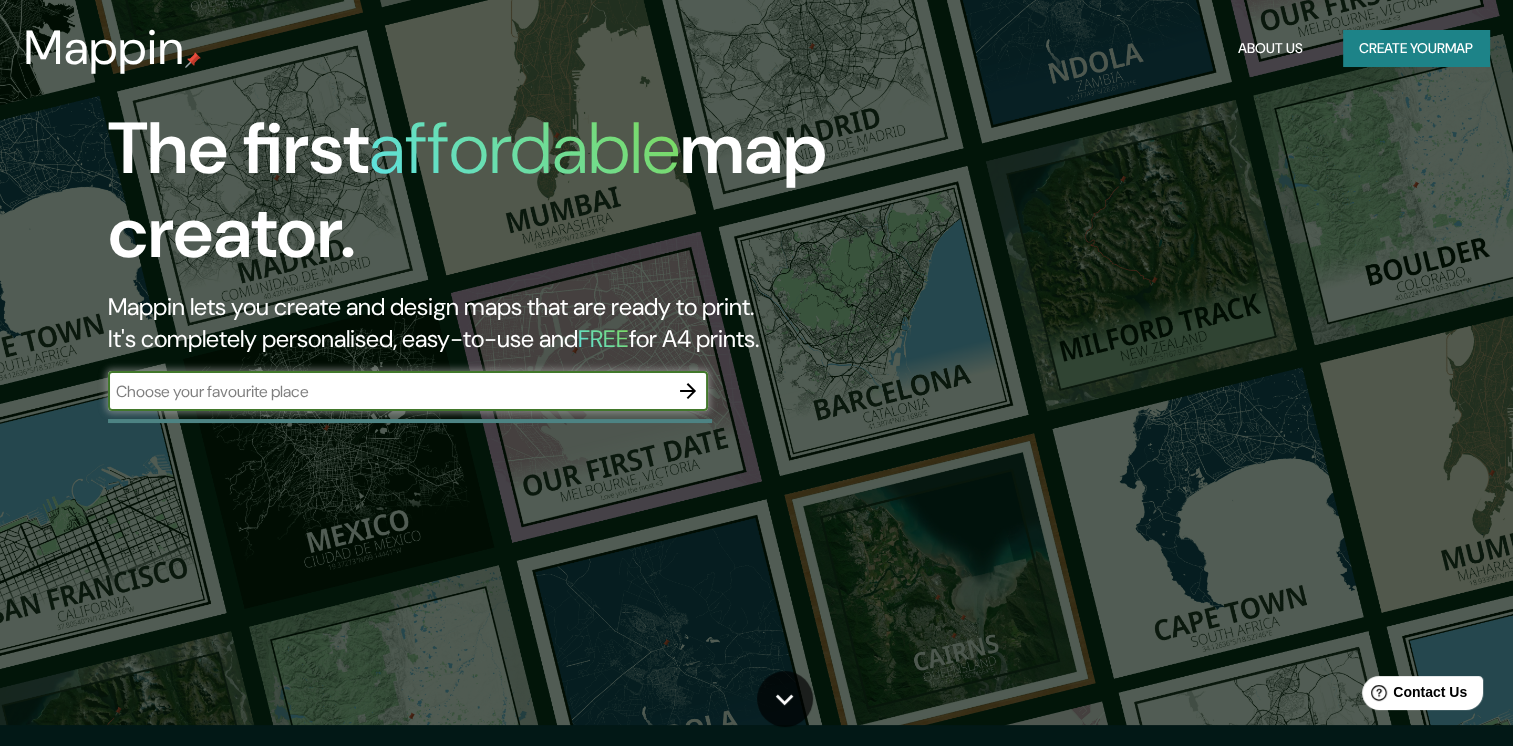 scroll, scrollTop: 0, scrollLeft: 0, axis: both 